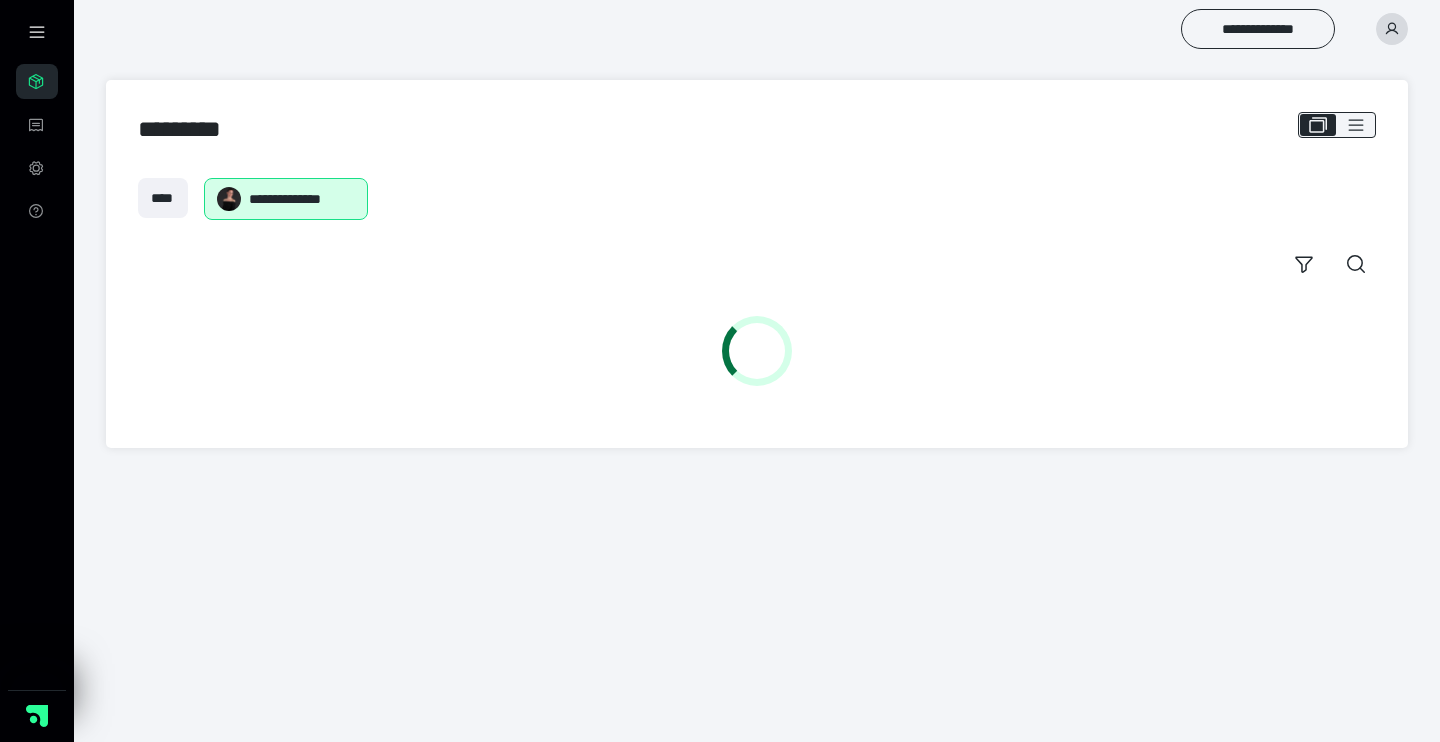 scroll, scrollTop: 0, scrollLeft: 0, axis: both 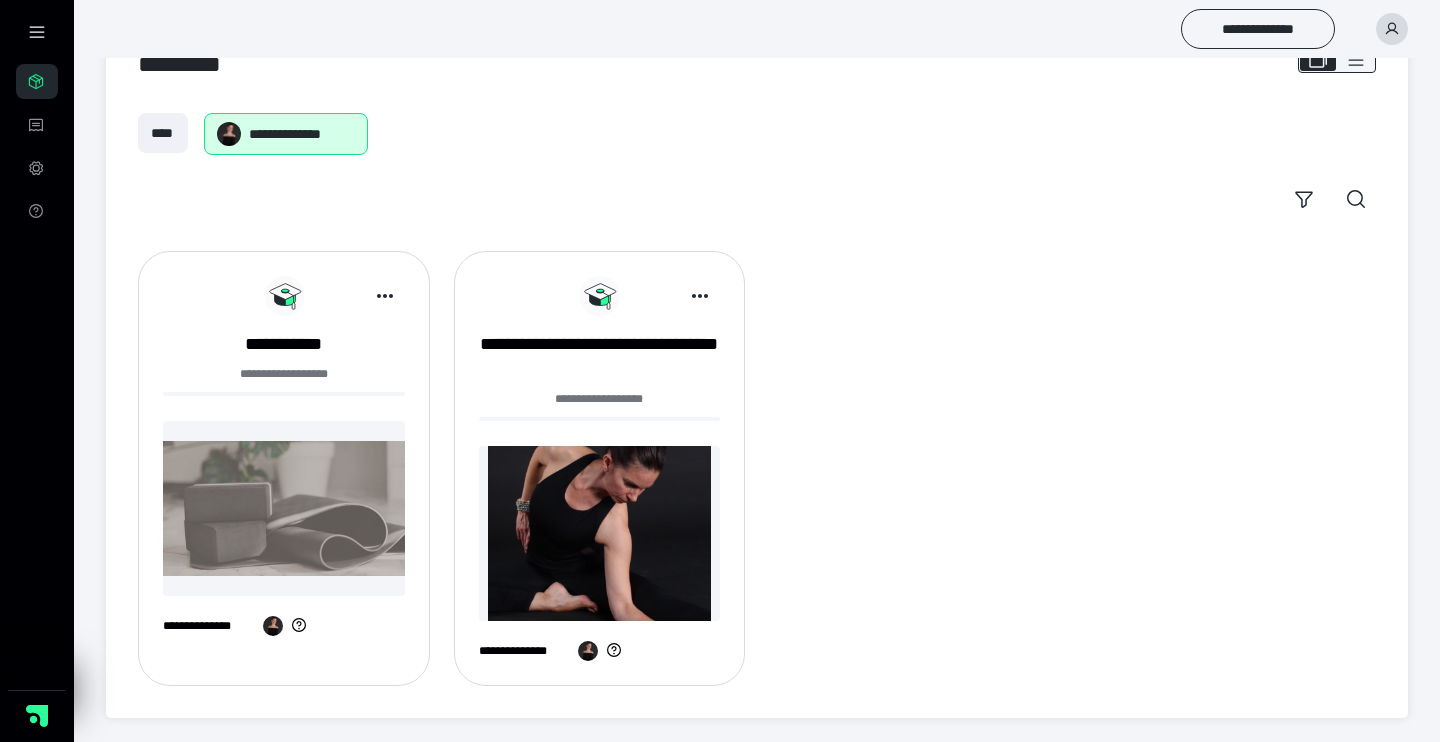 click at bounding box center (284, 508) 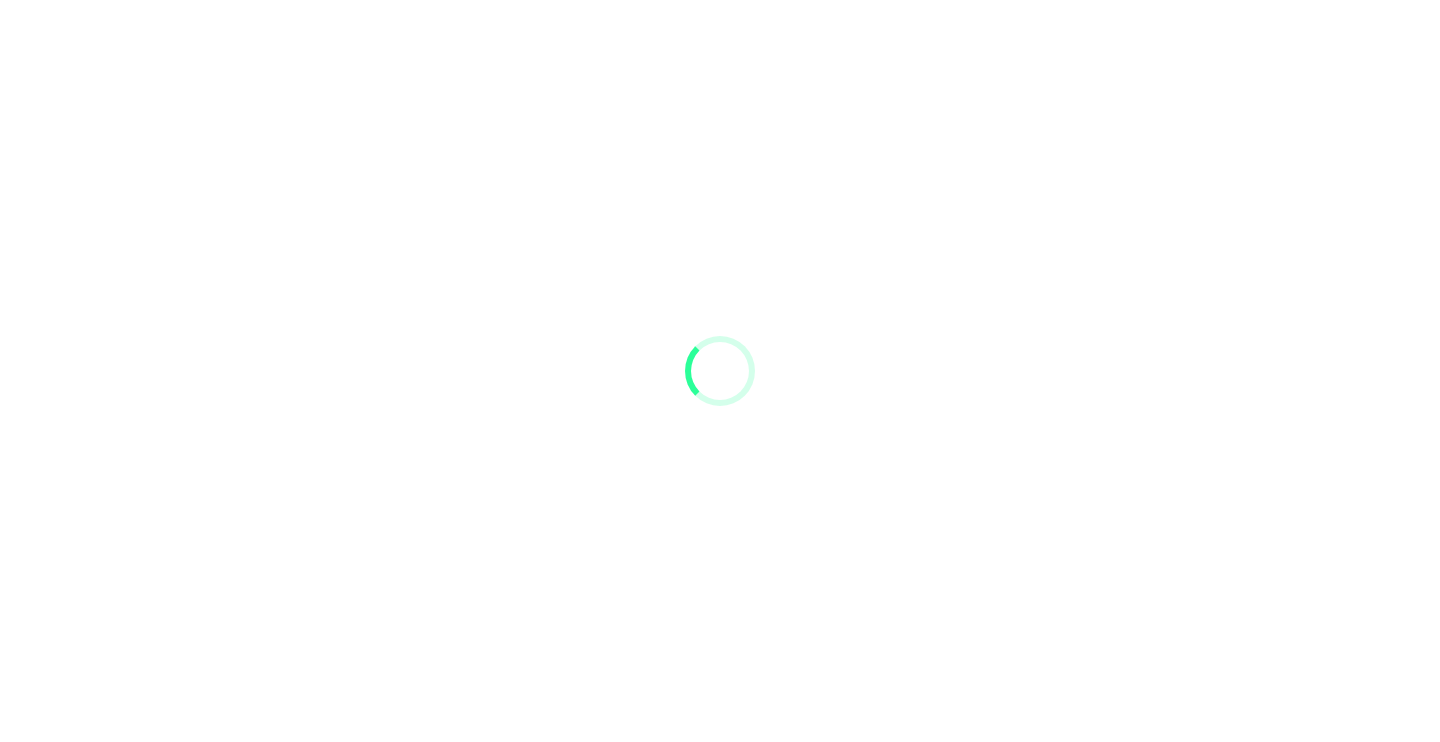 scroll, scrollTop: 0, scrollLeft: 0, axis: both 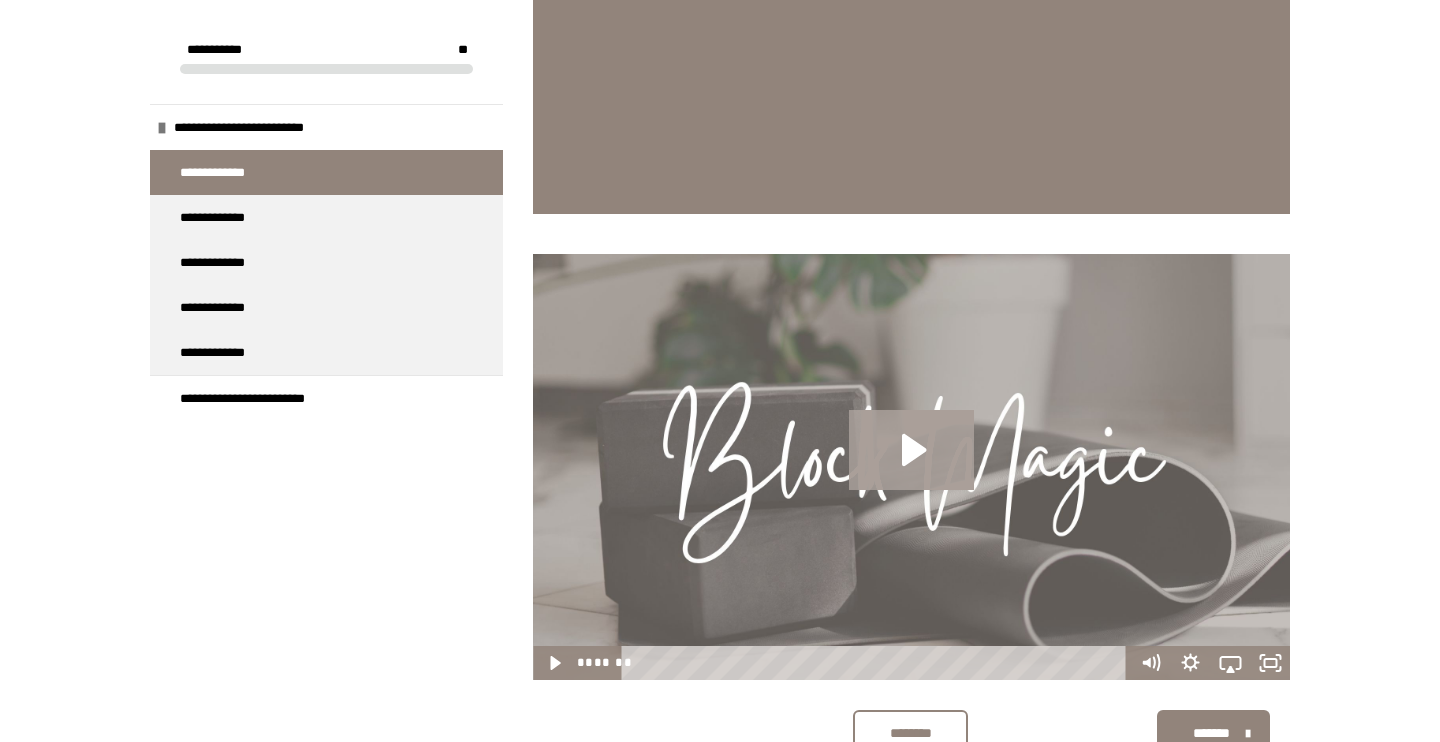 click 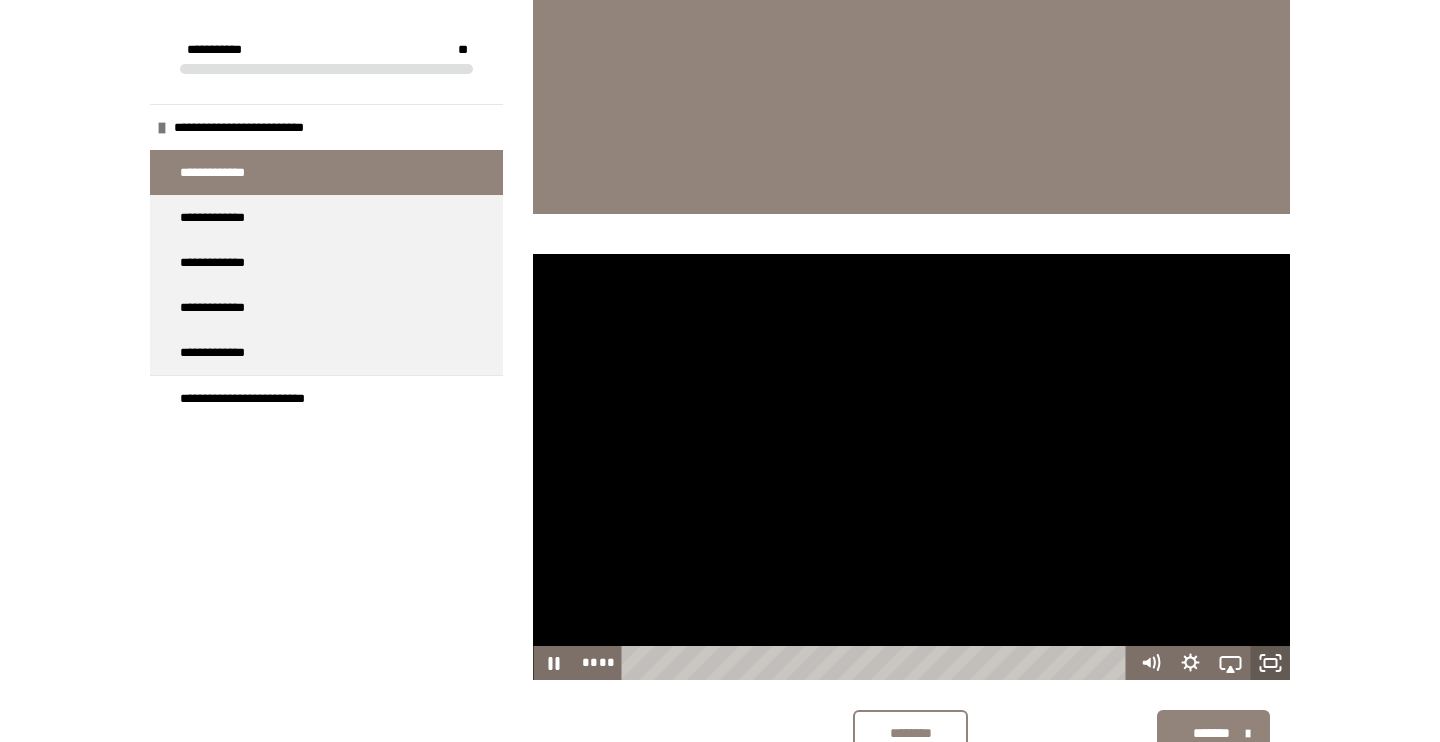 click 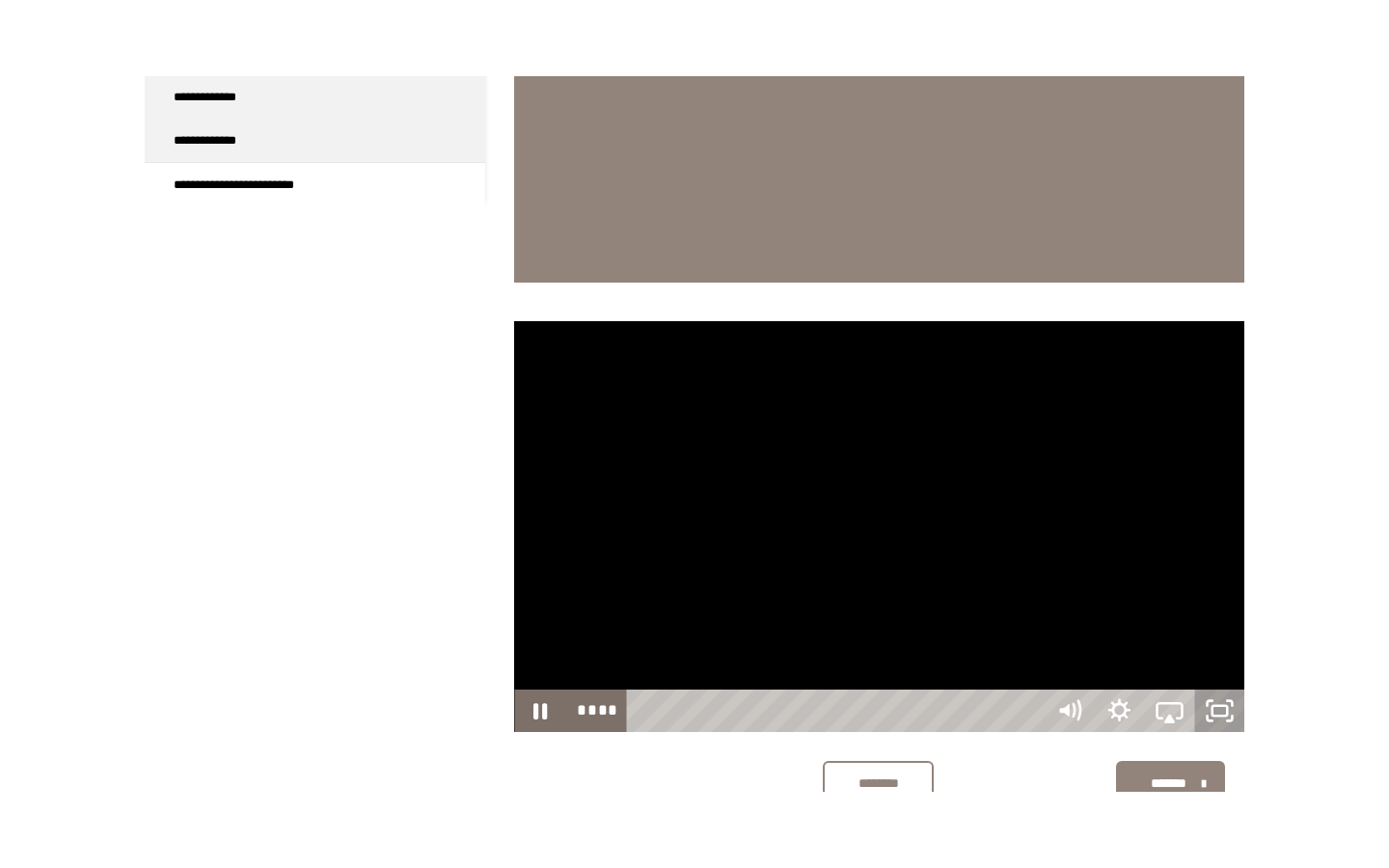 scroll, scrollTop: 0, scrollLeft: 0, axis: both 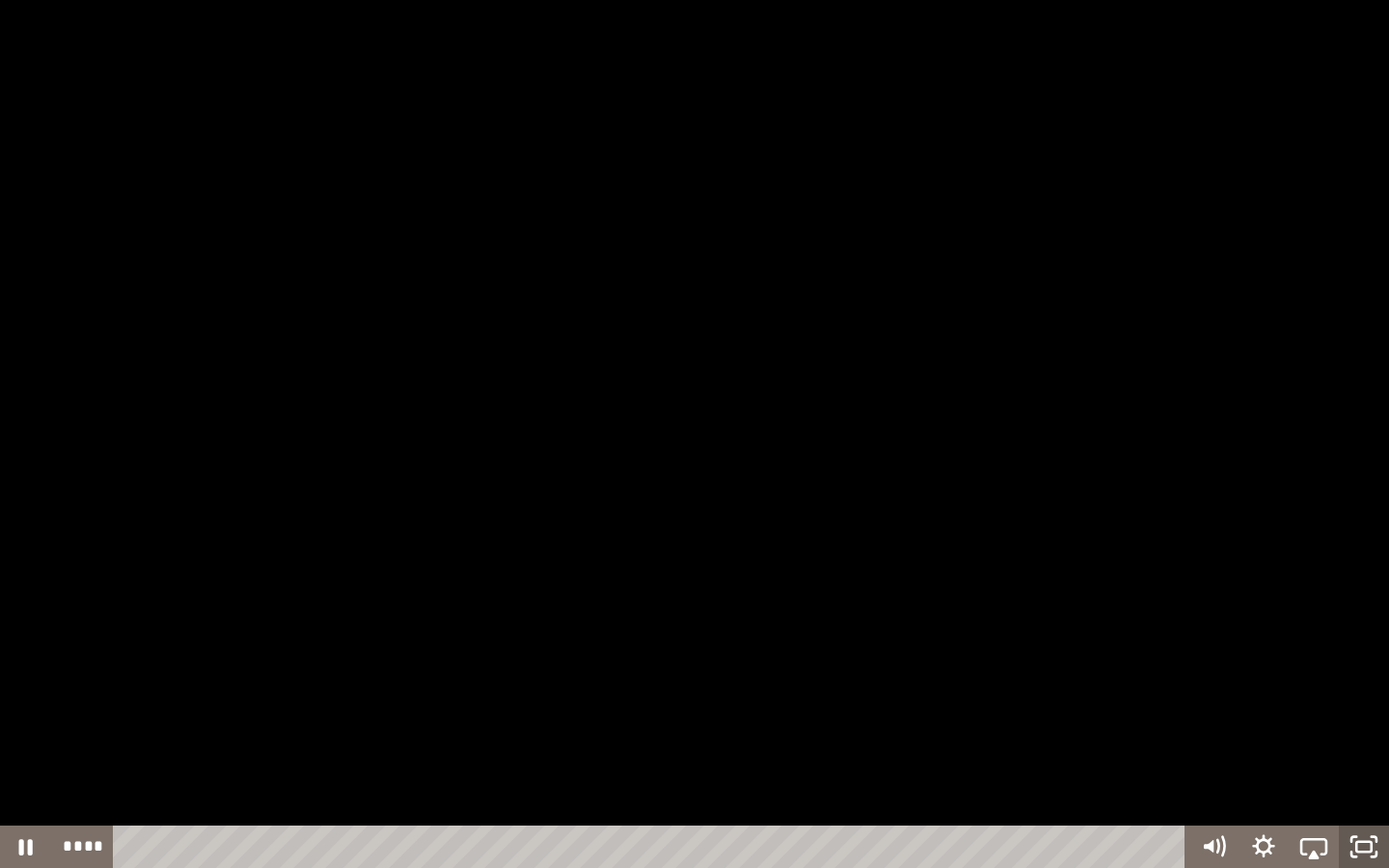 click 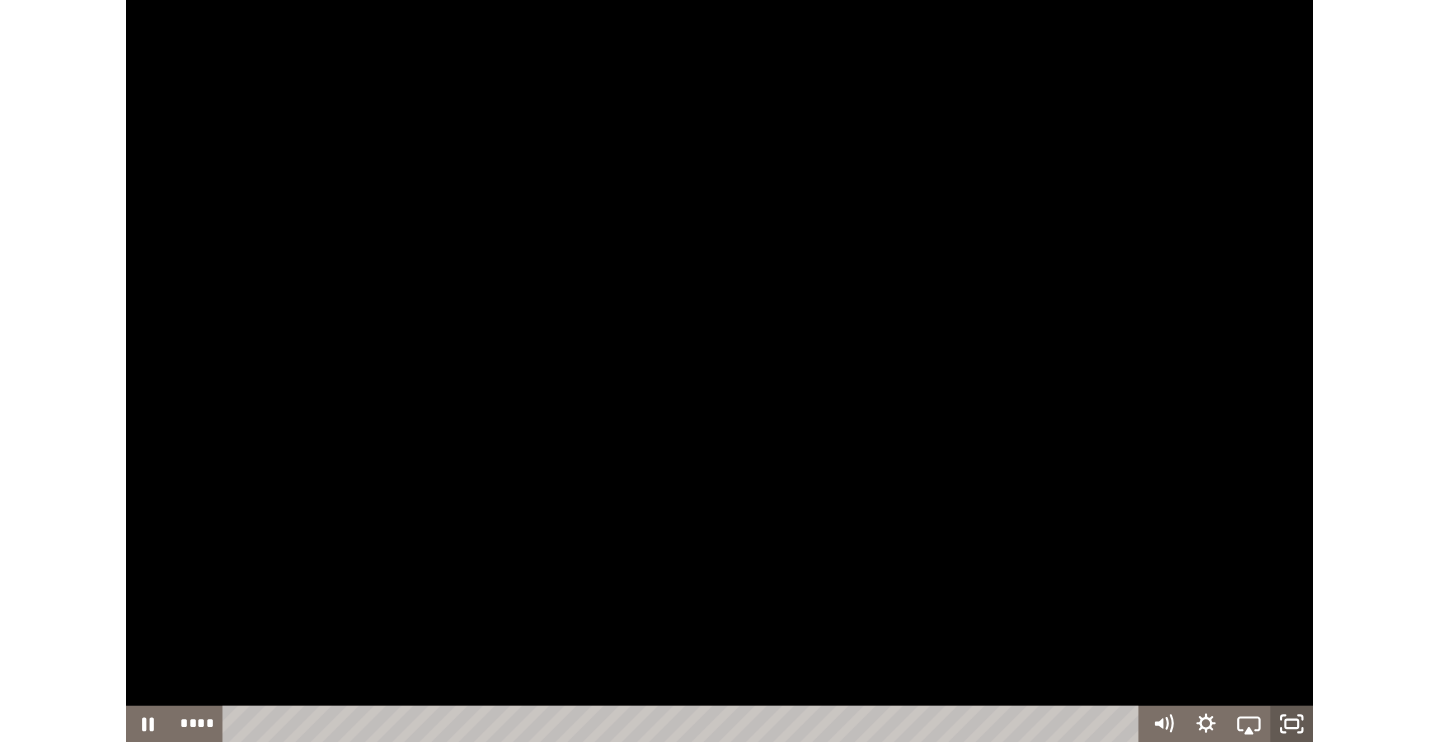 scroll, scrollTop: 546, scrollLeft: 0, axis: vertical 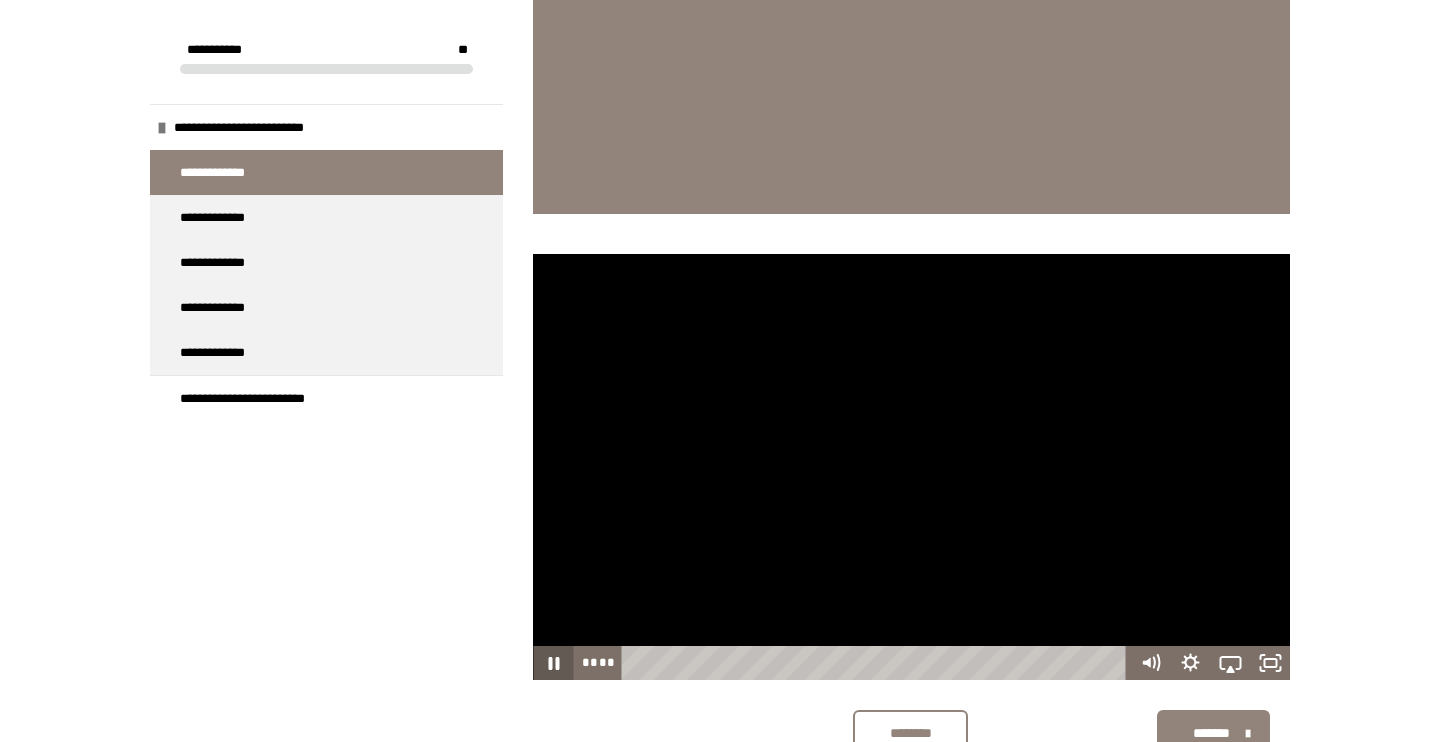 click 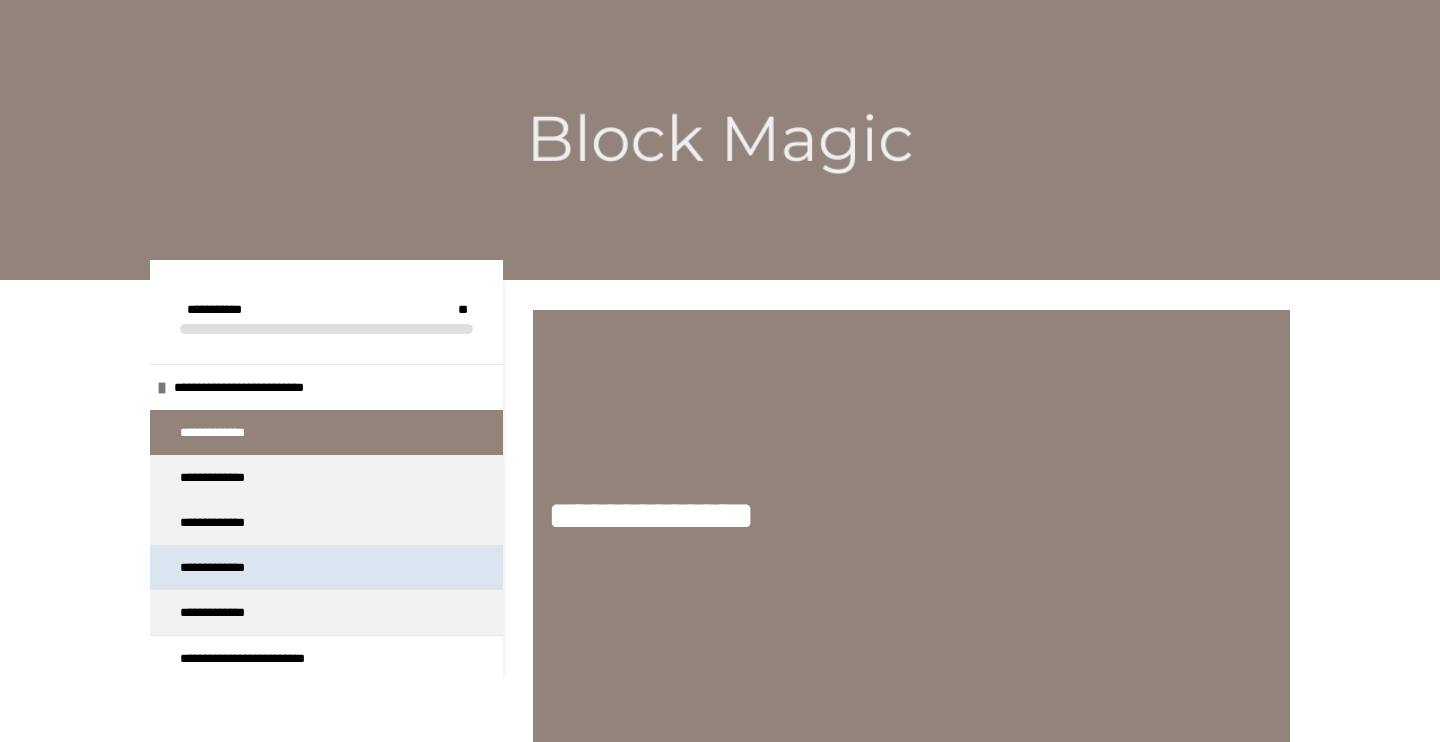 scroll, scrollTop: 0, scrollLeft: 0, axis: both 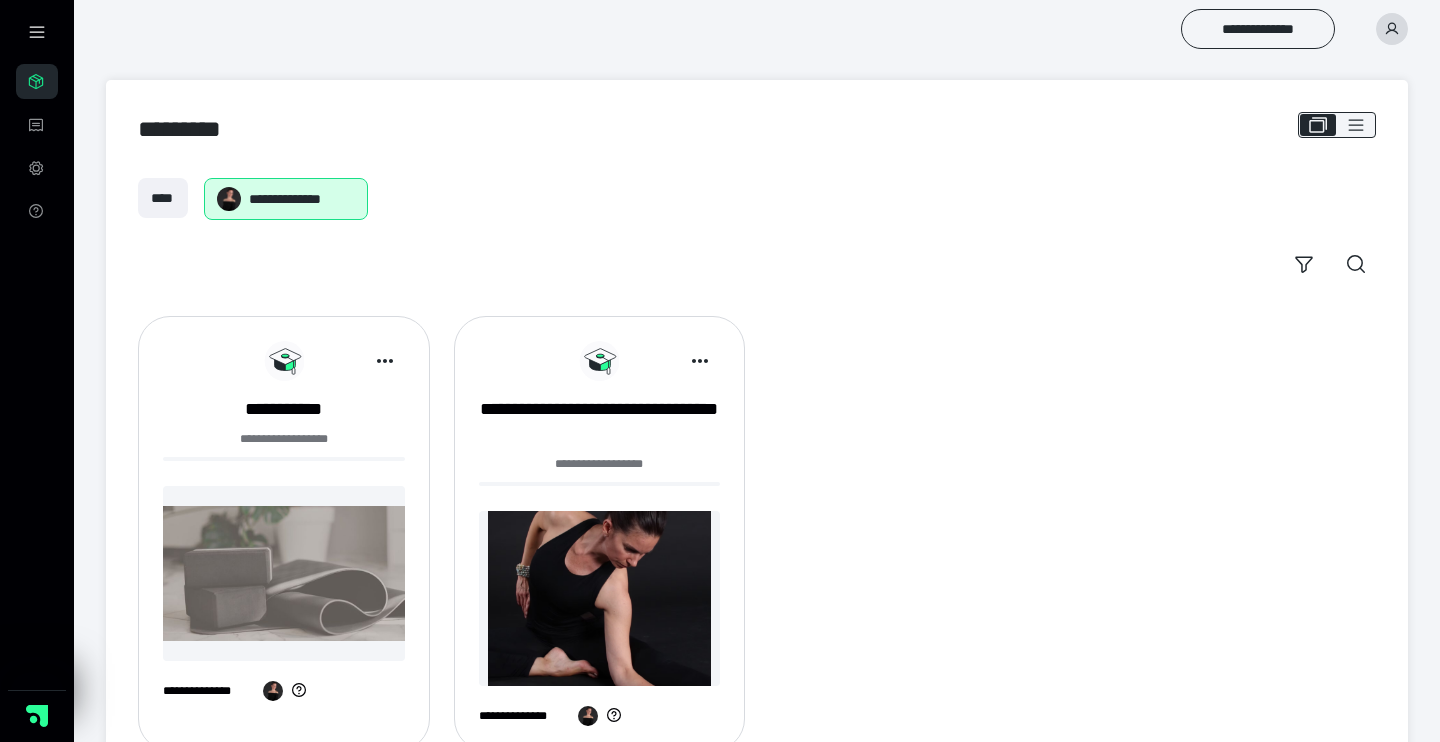 click at bounding box center (600, 598) 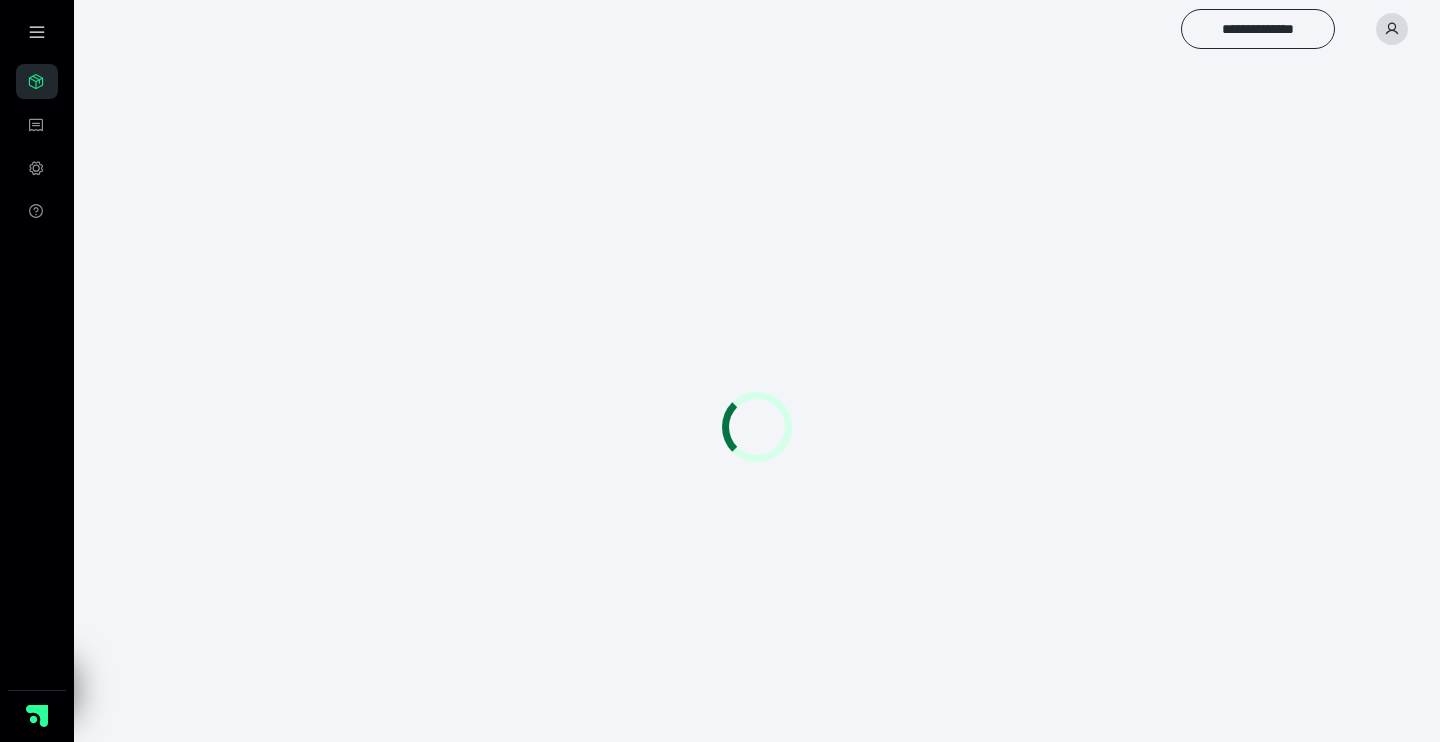 scroll, scrollTop: 0, scrollLeft: 0, axis: both 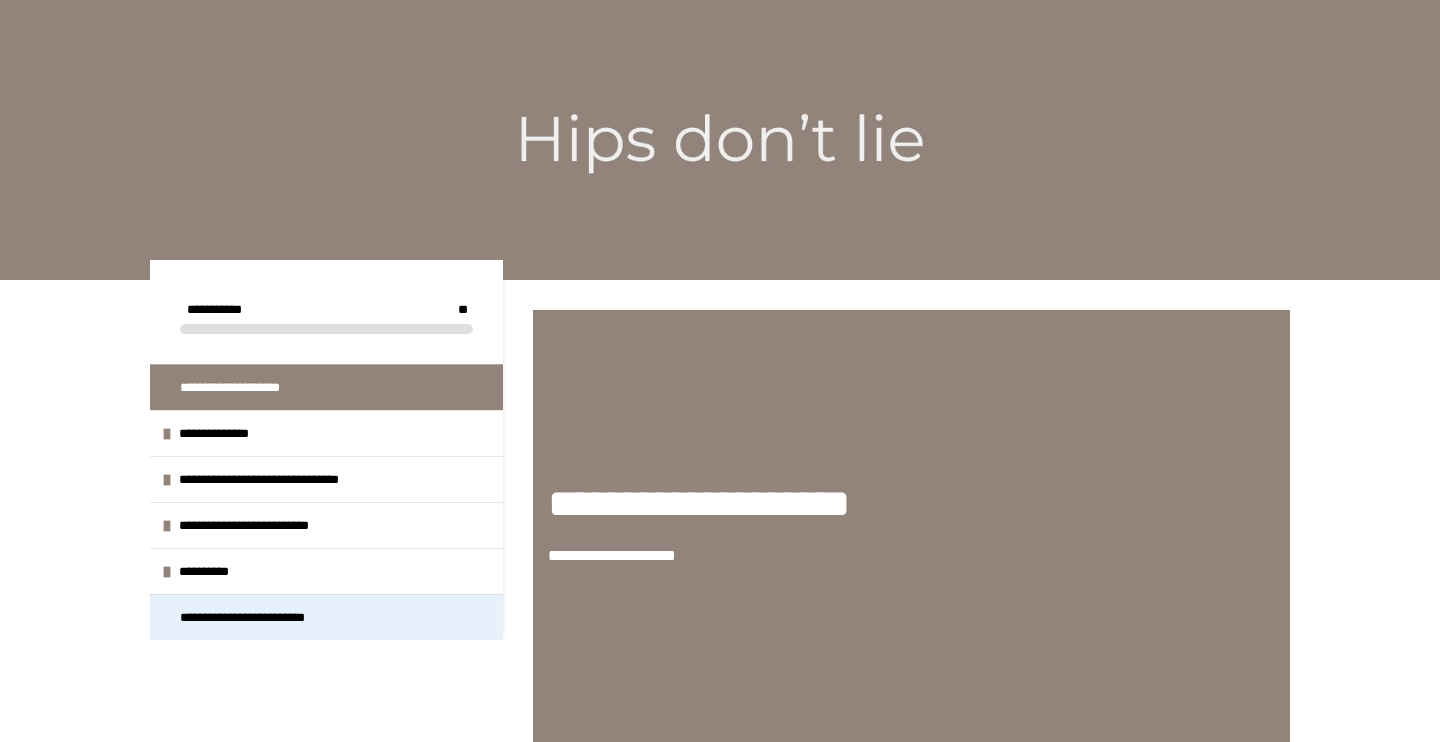 click on "**********" at bounding box center [260, 617] 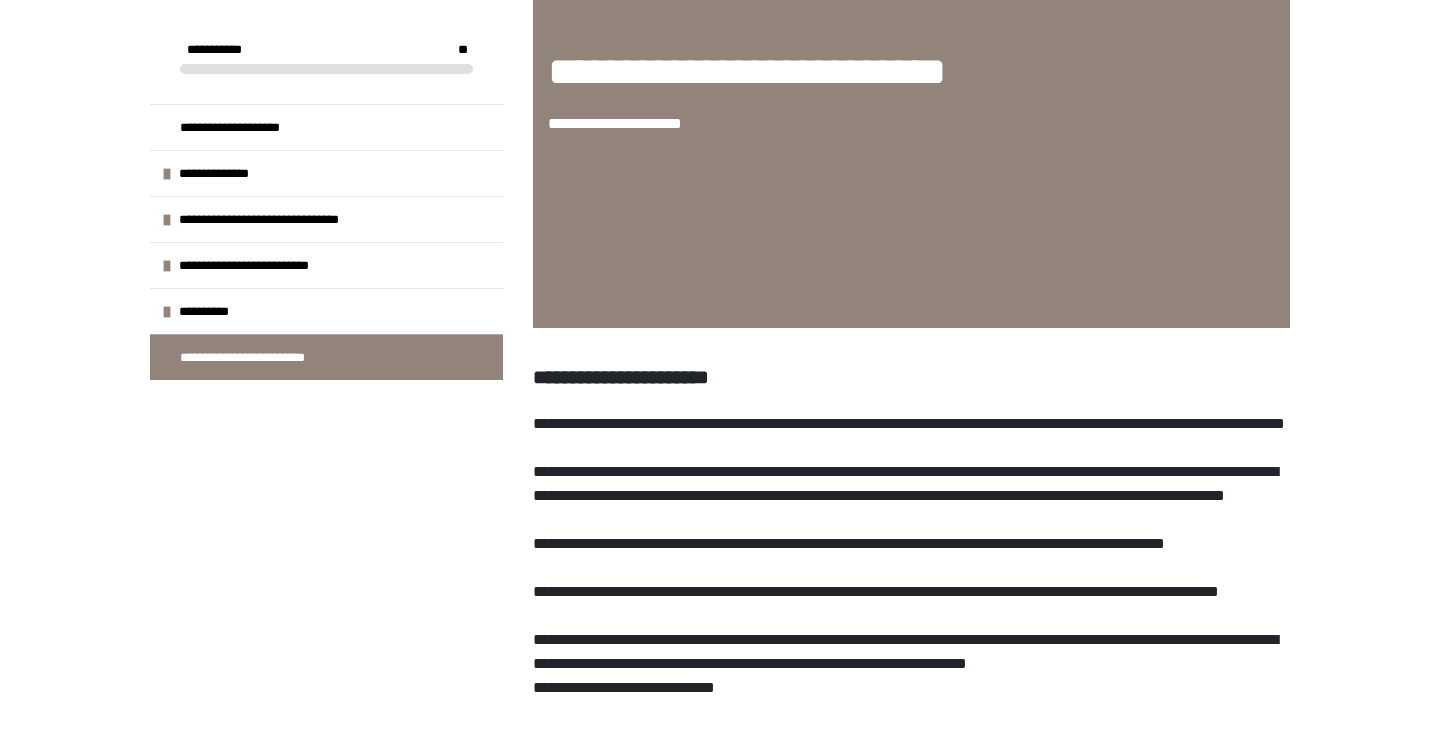 scroll, scrollTop: 422, scrollLeft: 0, axis: vertical 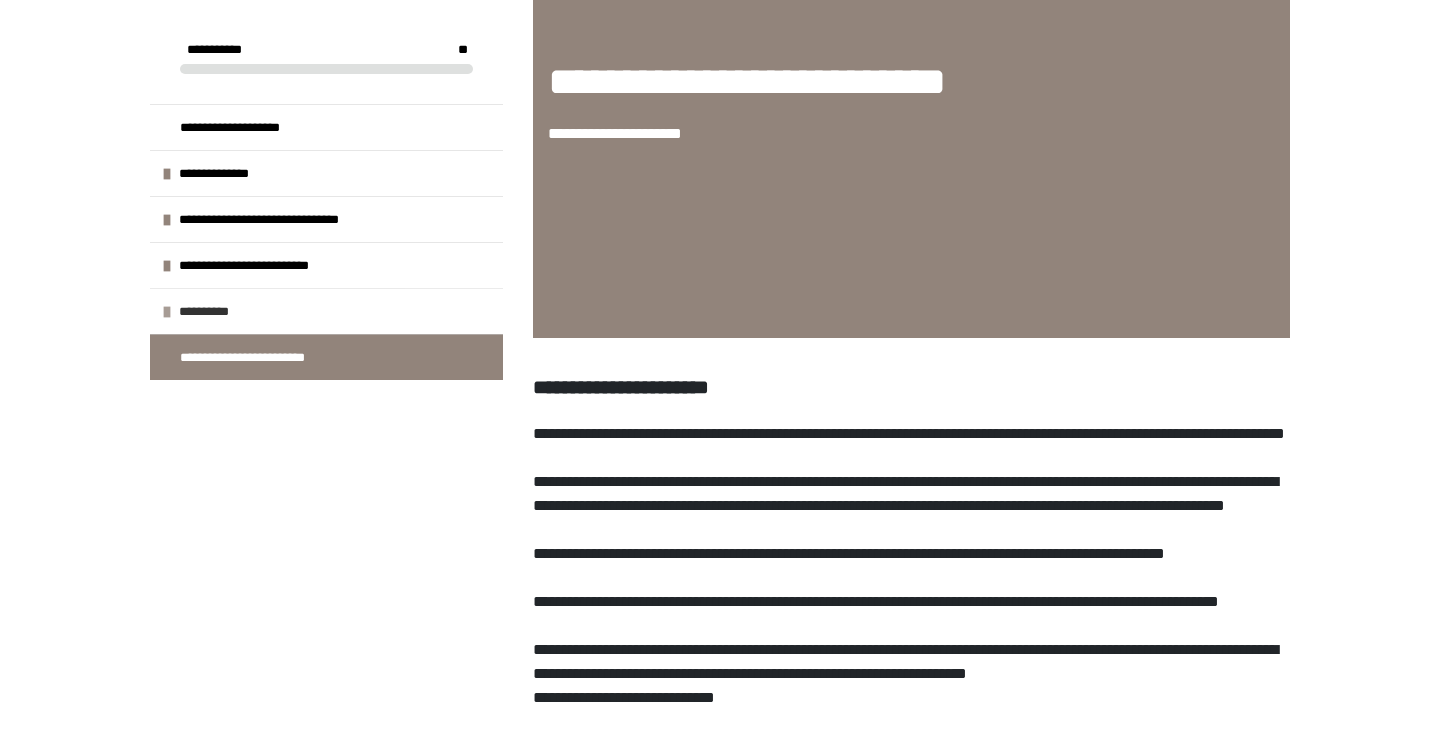 click on "**********" at bounding box center [218, 311] 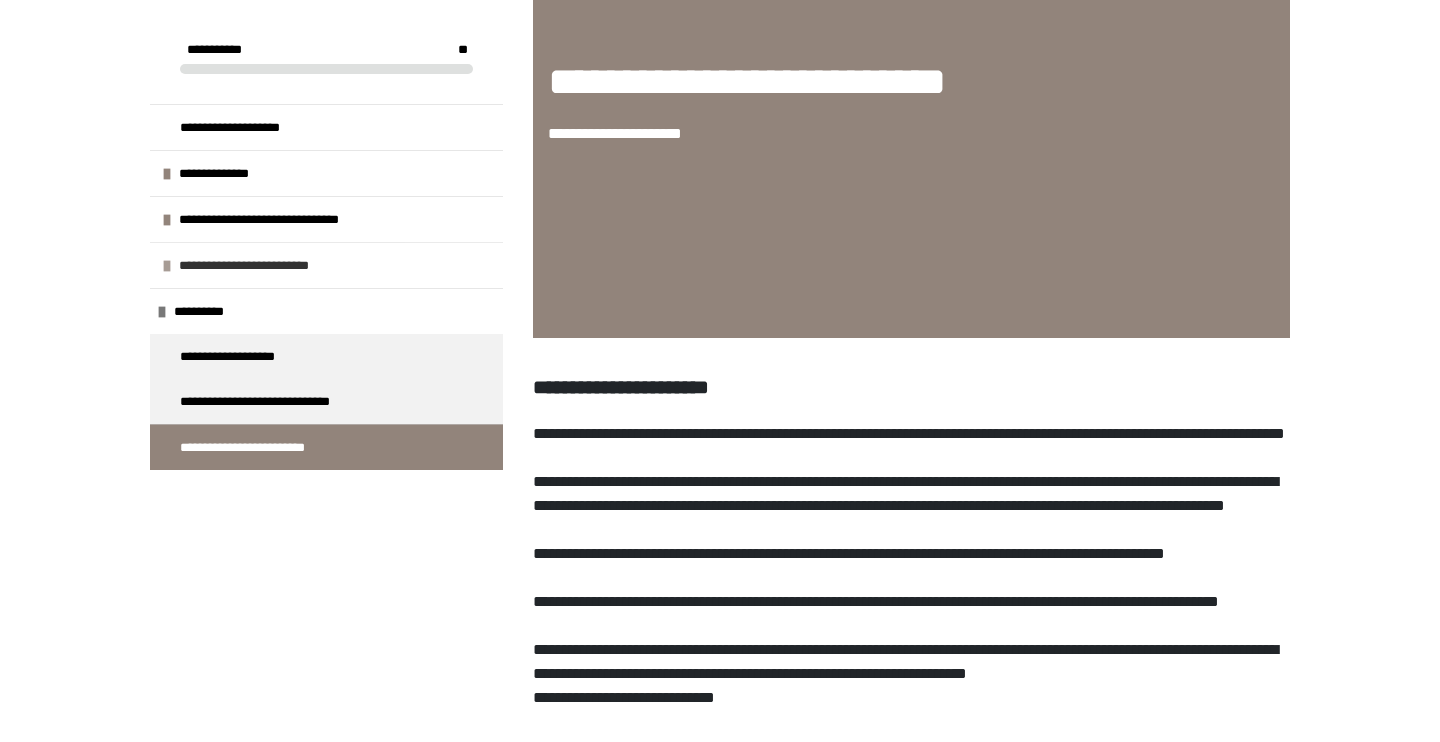 click on "**********" at bounding box center (269, 265) 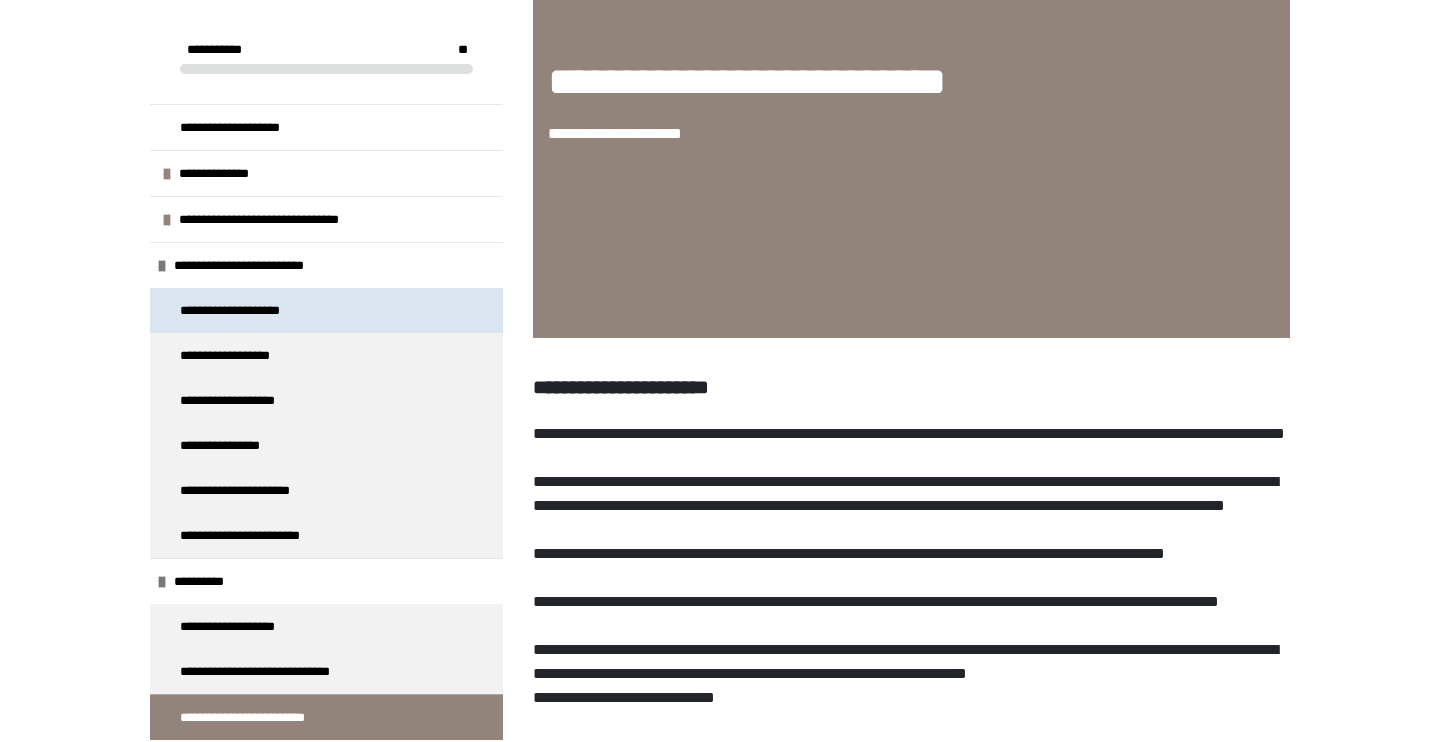 click on "**********" at bounding box center [326, 310] 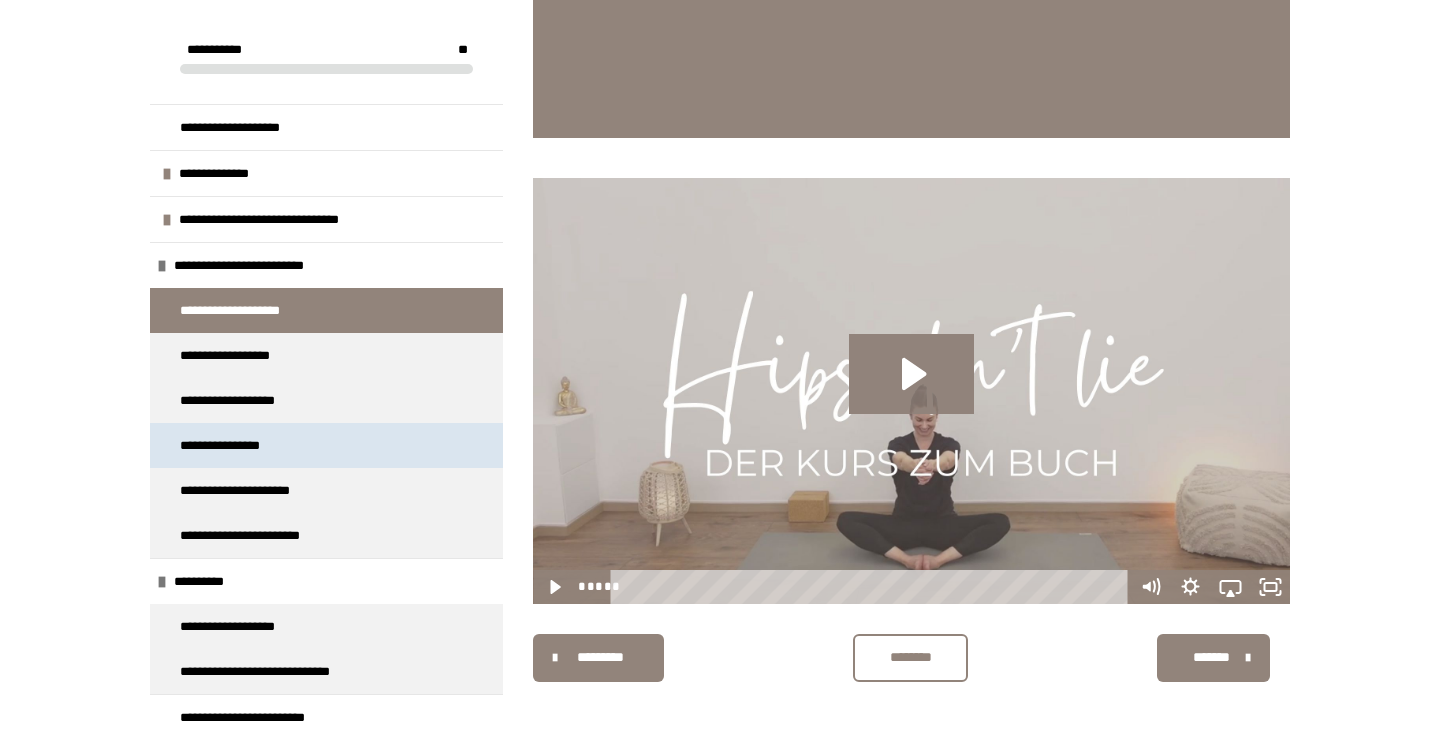 scroll, scrollTop: 622, scrollLeft: 0, axis: vertical 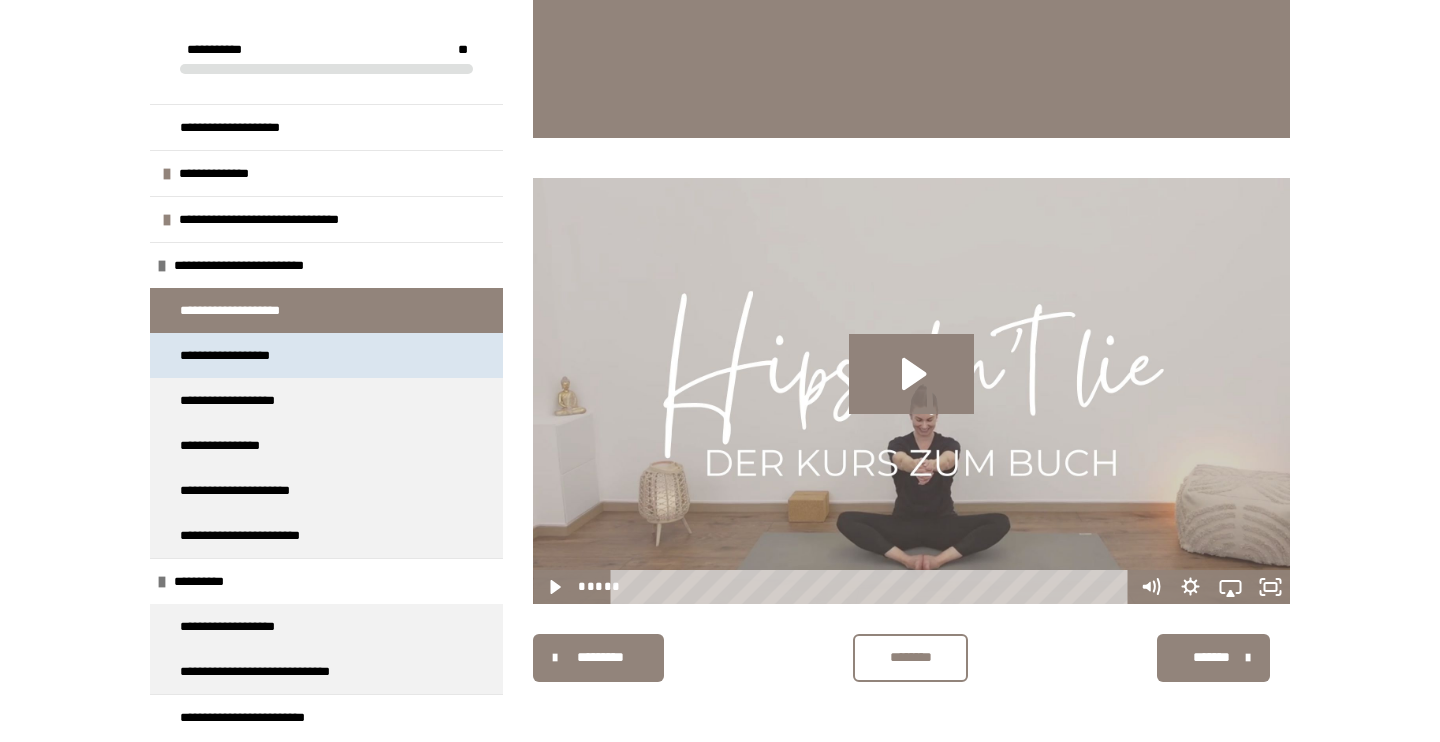 click on "**********" at bounding box center [326, 355] 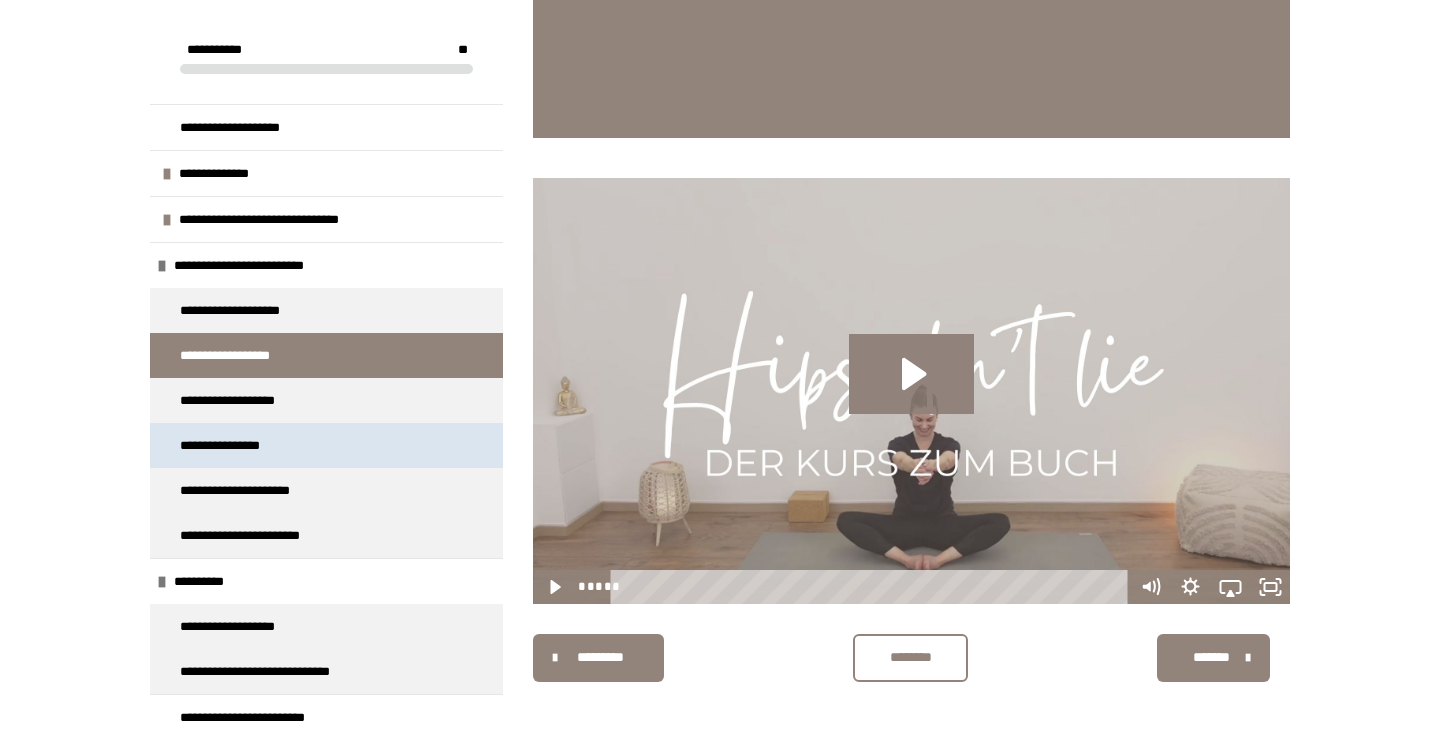 scroll, scrollTop: 622, scrollLeft: 0, axis: vertical 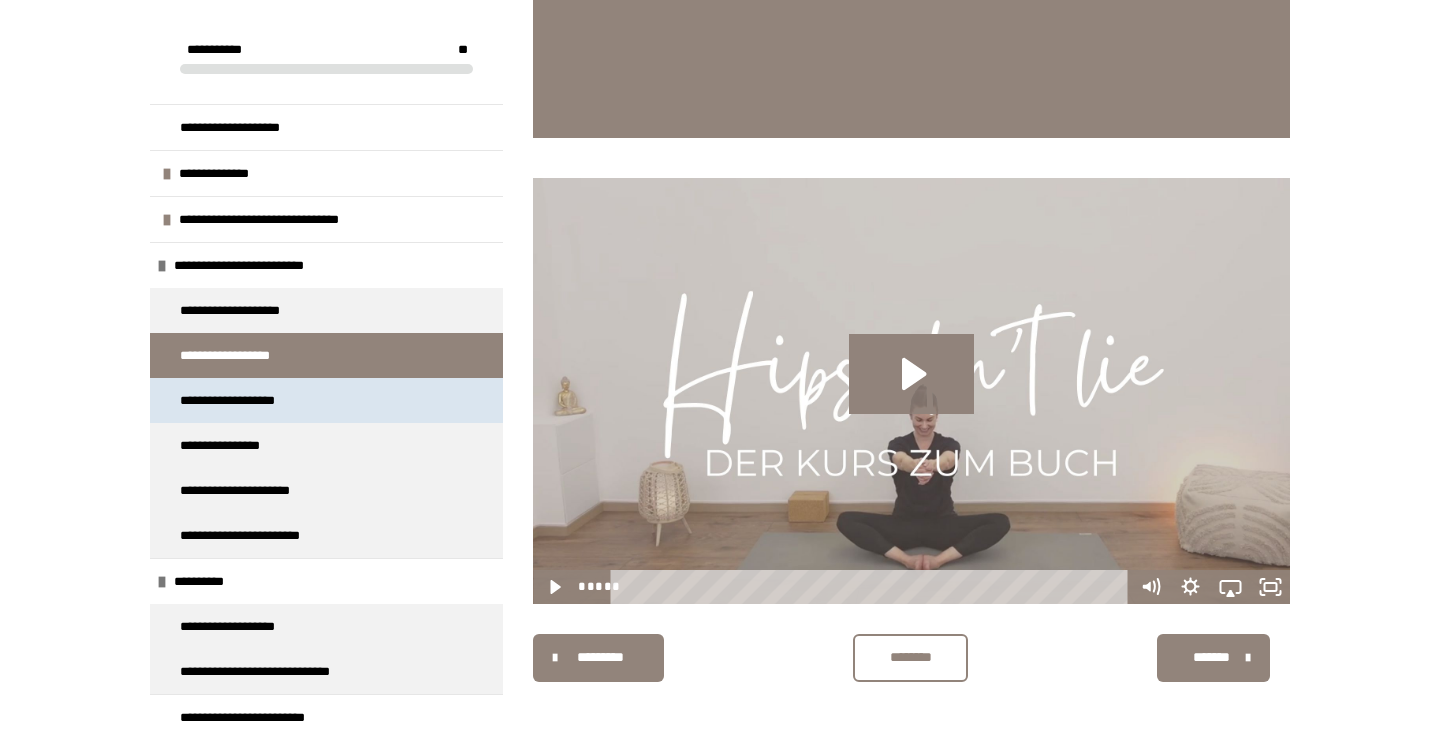 click on "**********" at bounding box center (326, 400) 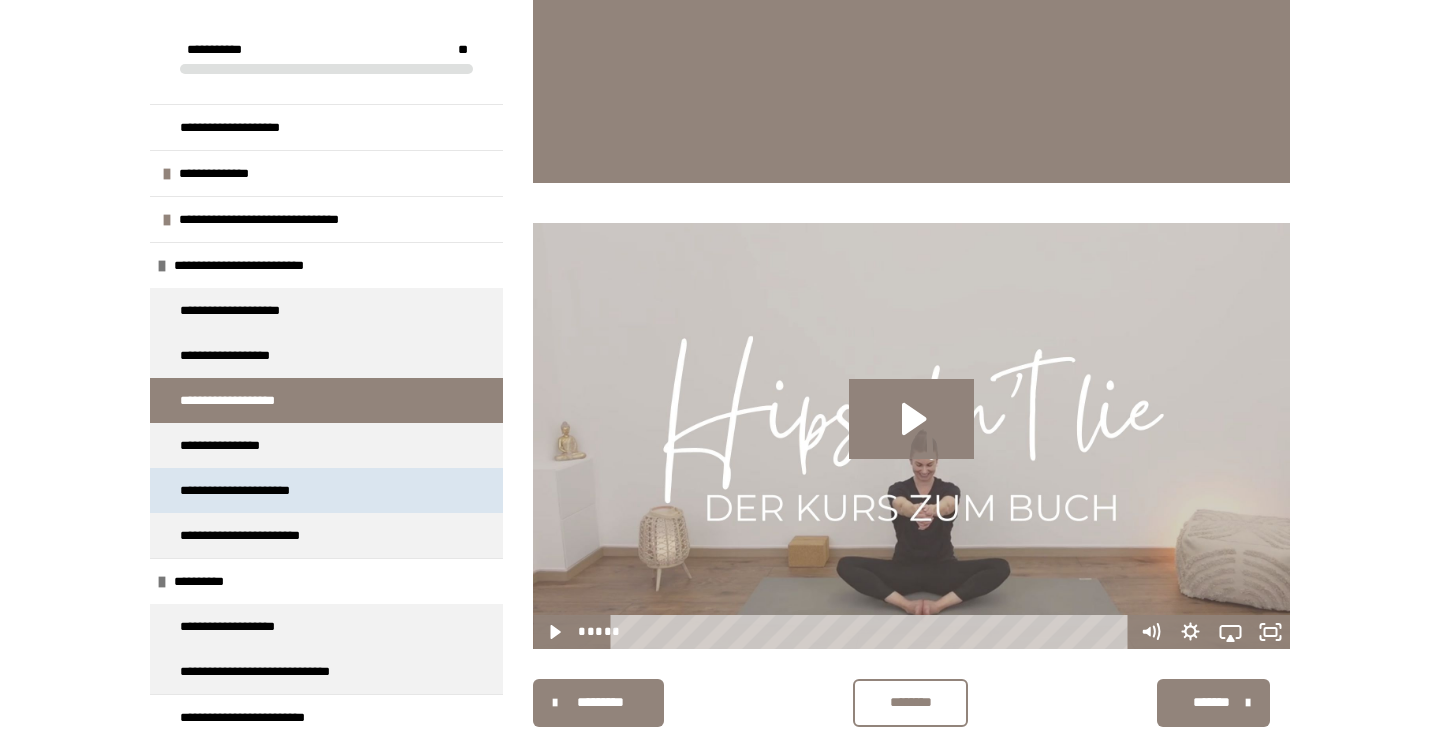 scroll, scrollTop: 578, scrollLeft: 0, axis: vertical 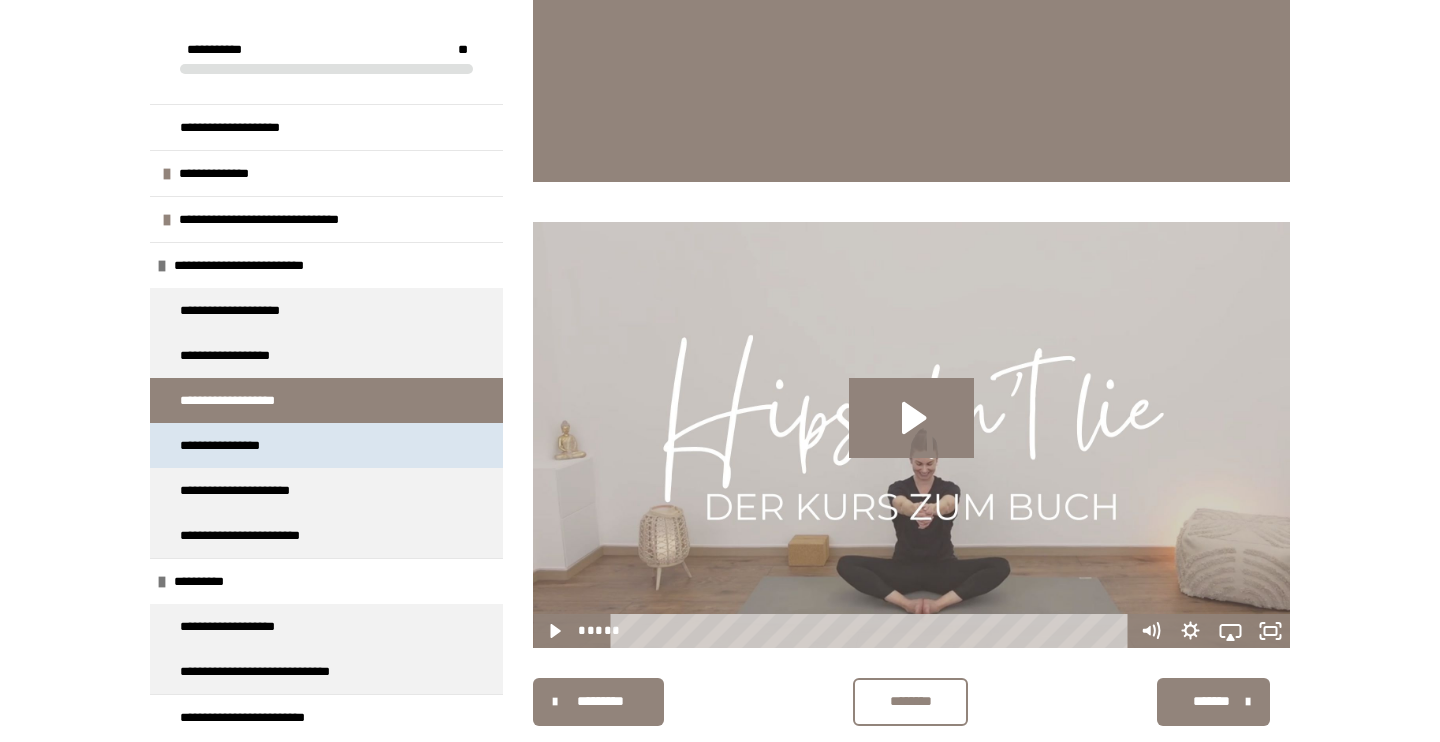 click on "**********" at bounding box center (326, 445) 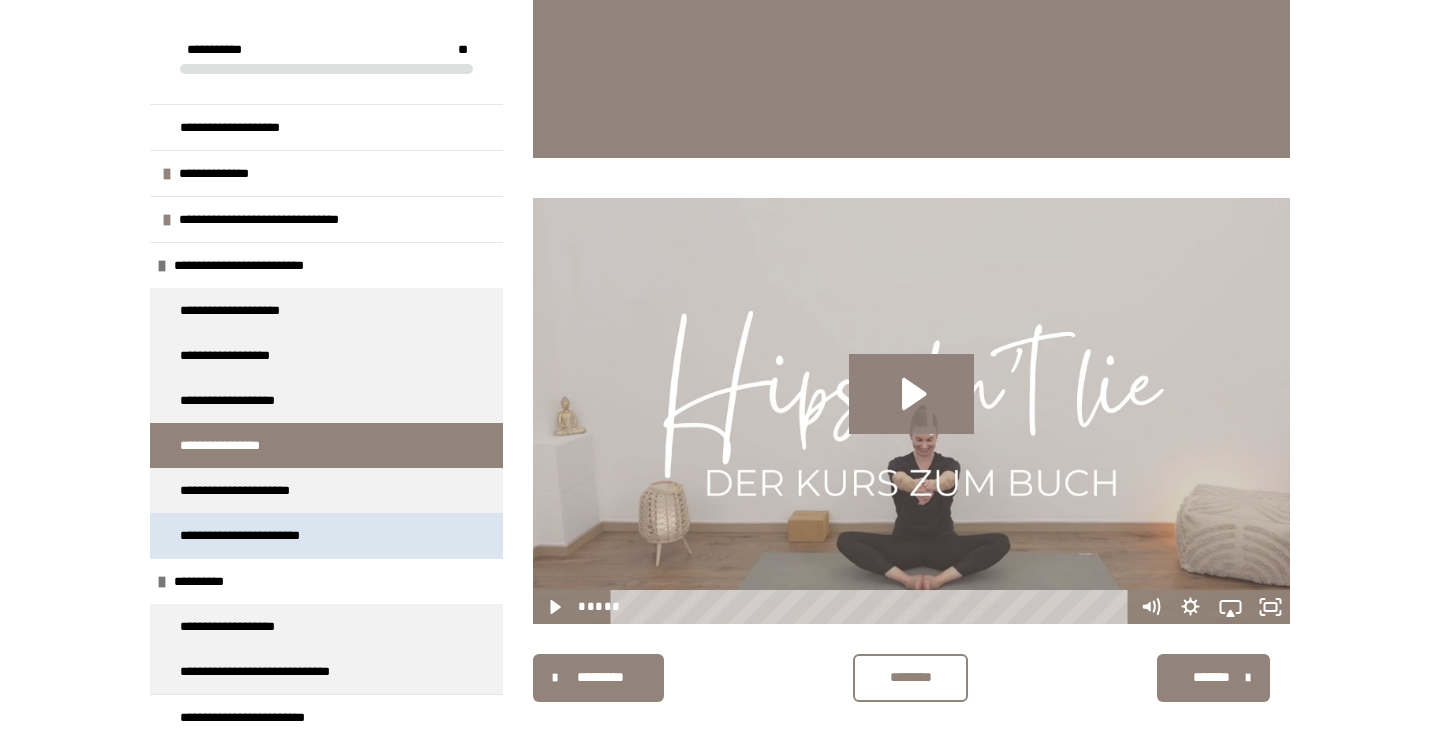 scroll, scrollTop: 604, scrollLeft: 0, axis: vertical 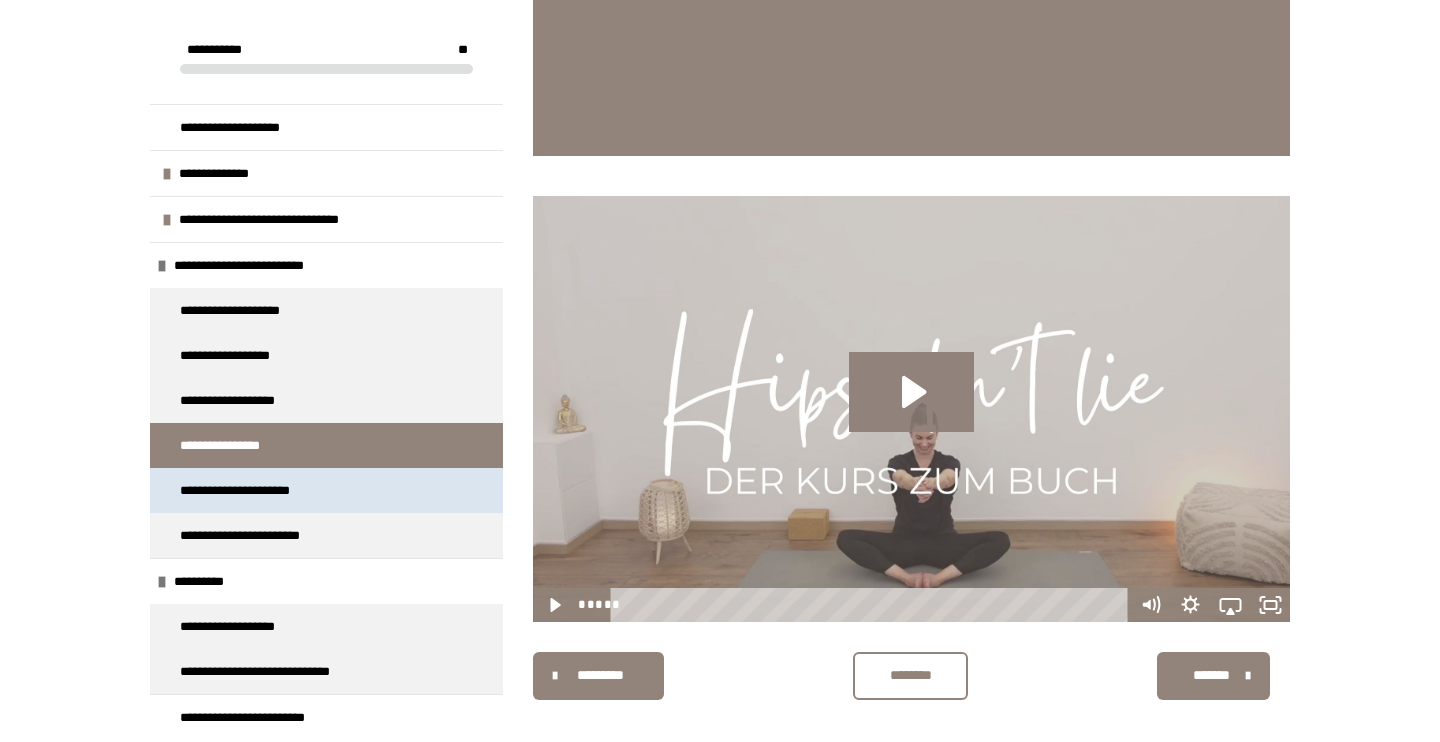 click on "**********" at bounding box center (326, 490) 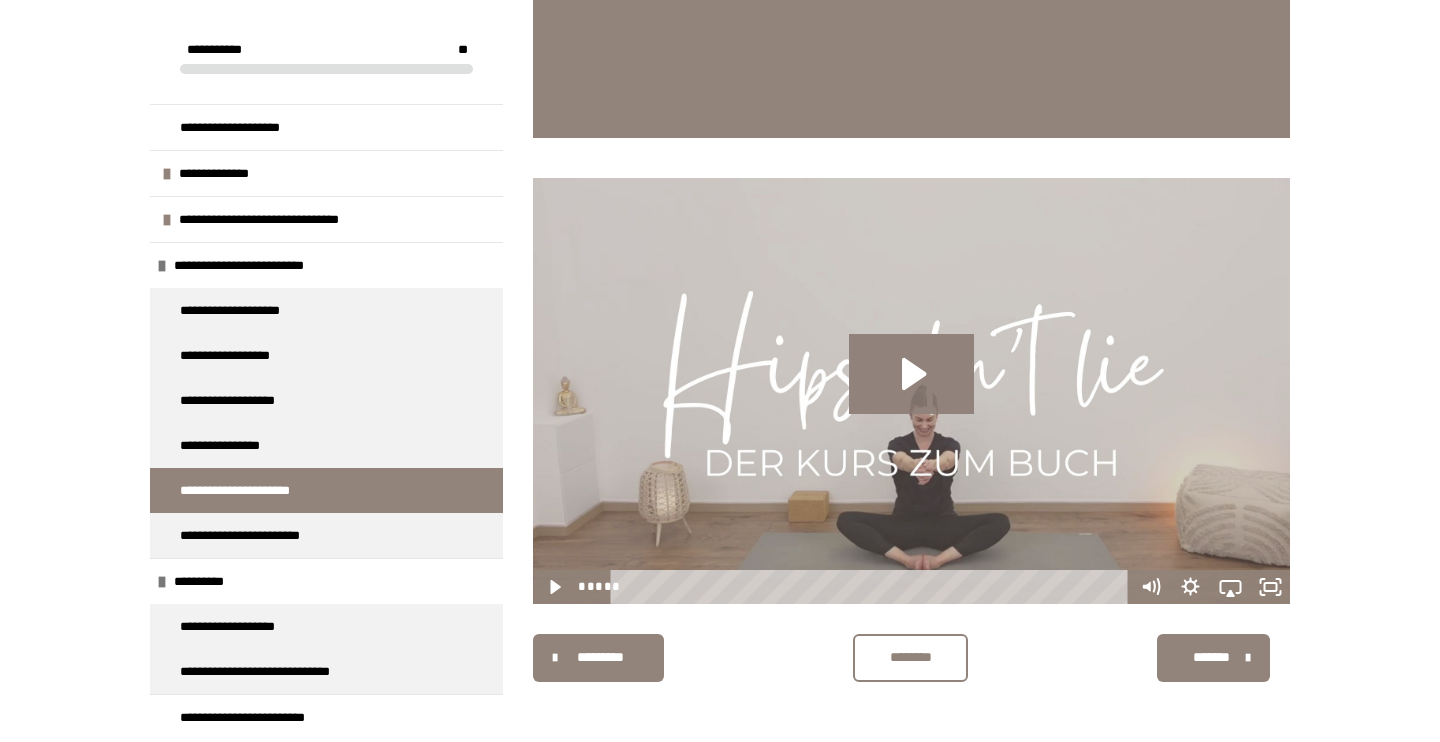 scroll, scrollTop: 622, scrollLeft: 0, axis: vertical 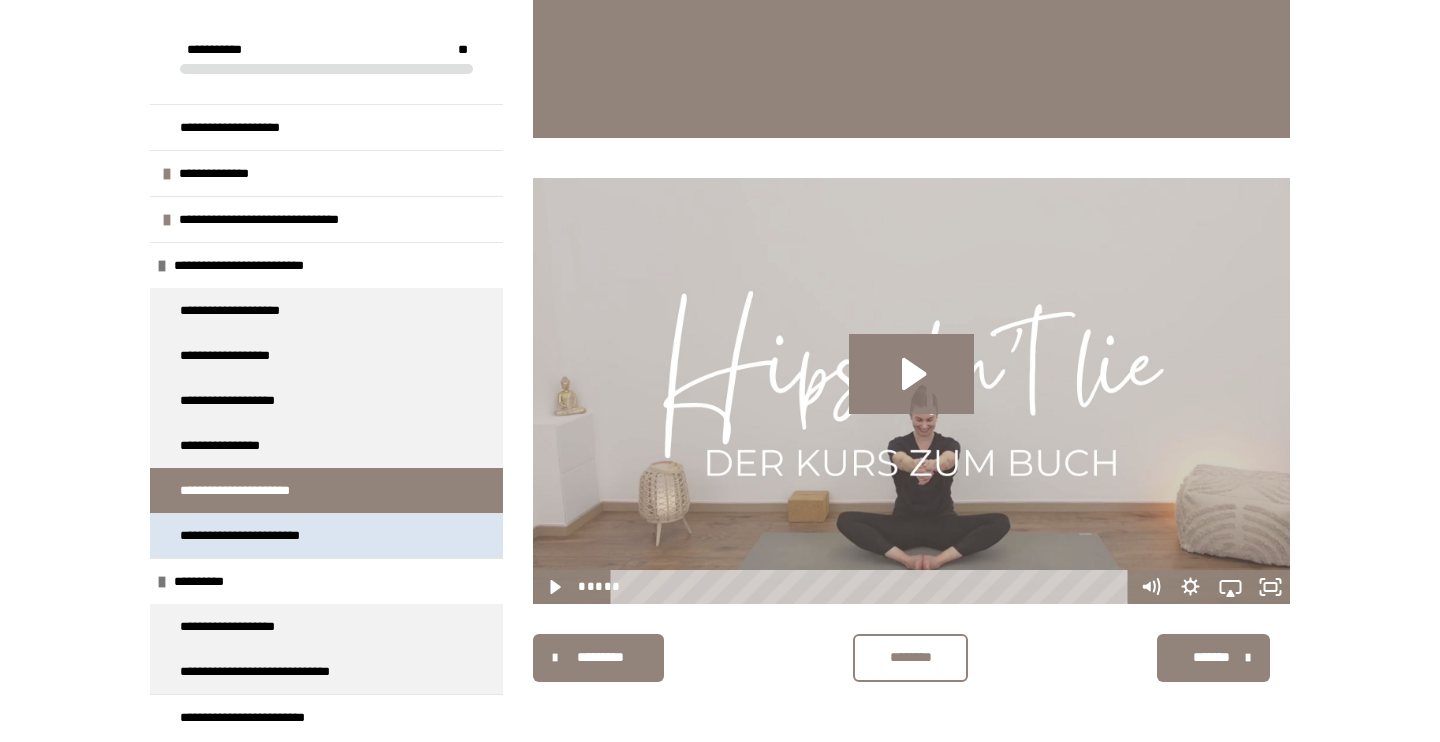 click on "**********" at bounding box center (326, 535) 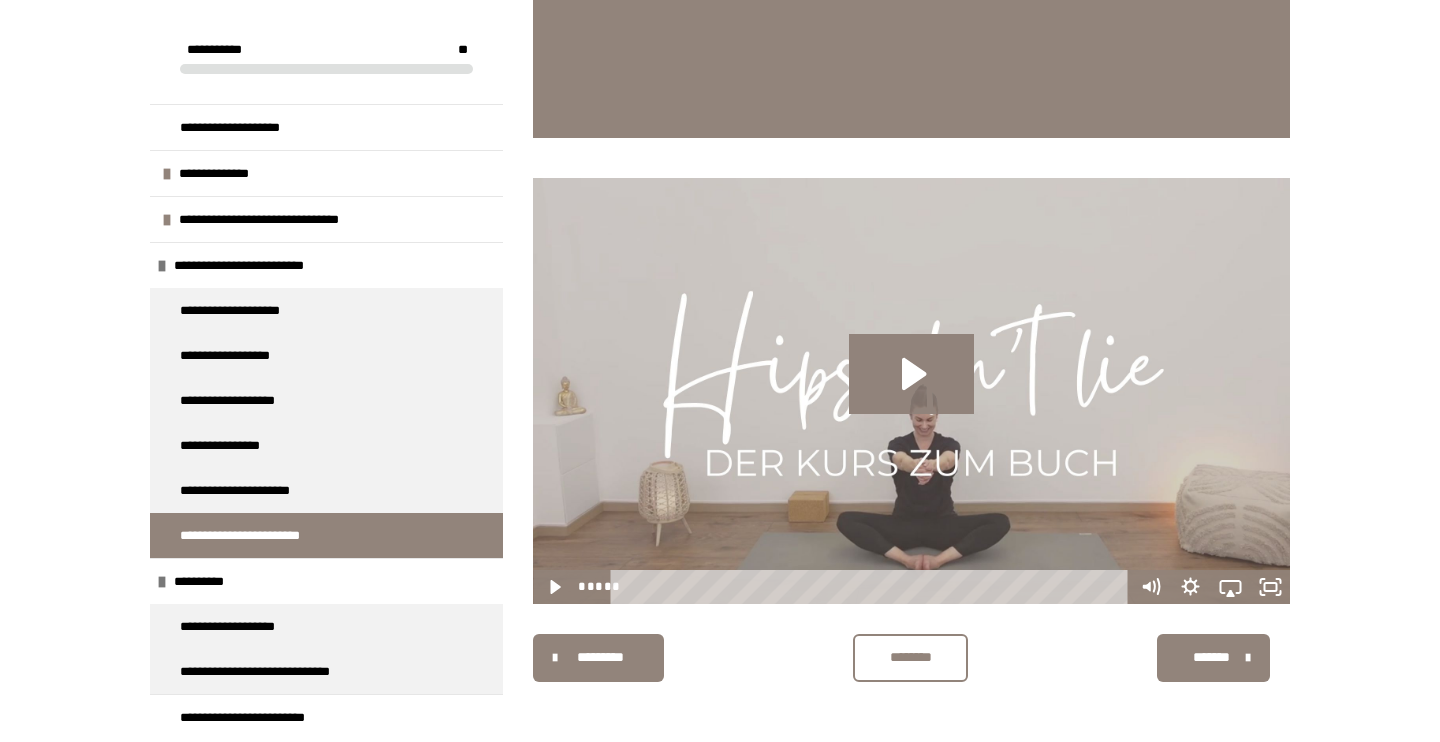 scroll, scrollTop: 622, scrollLeft: 0, axis: vertical 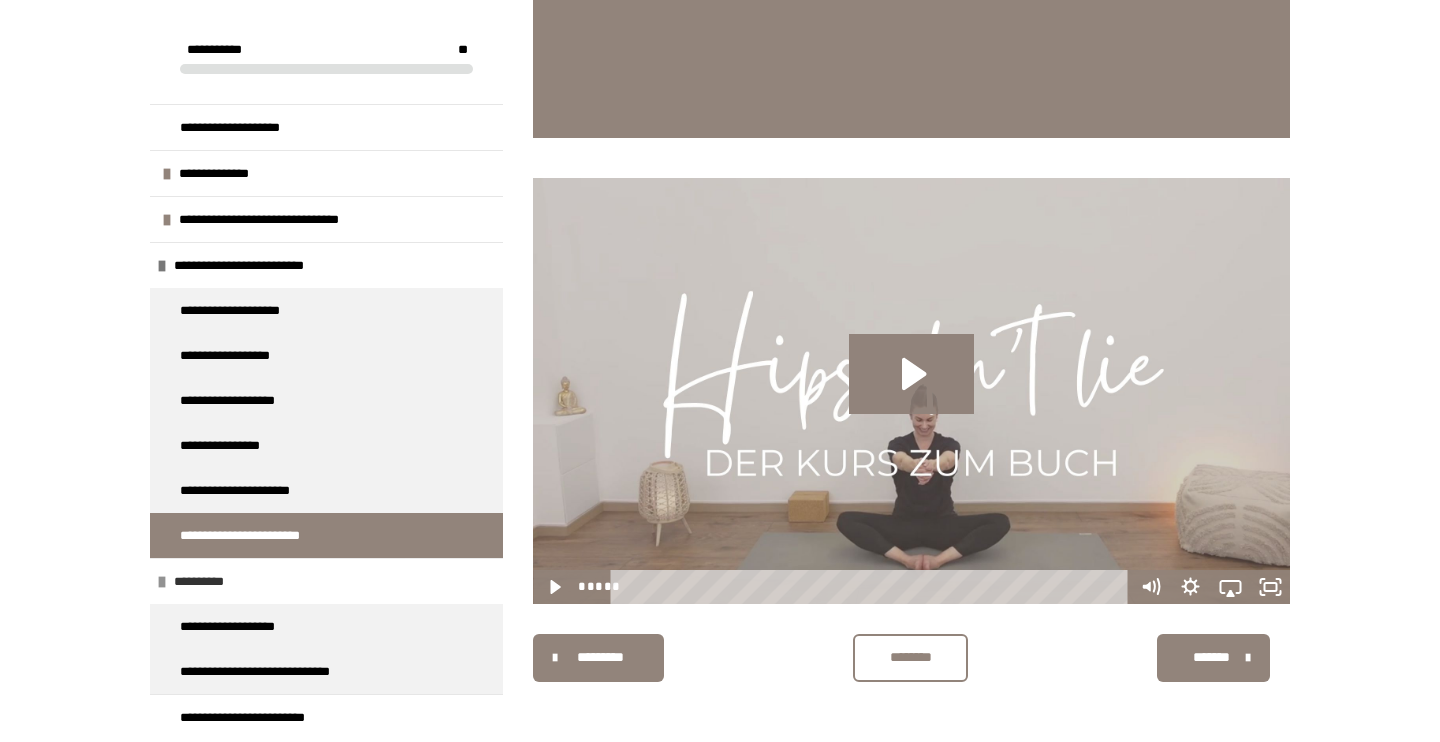 click on "**********" at bounding box center [326, 581] 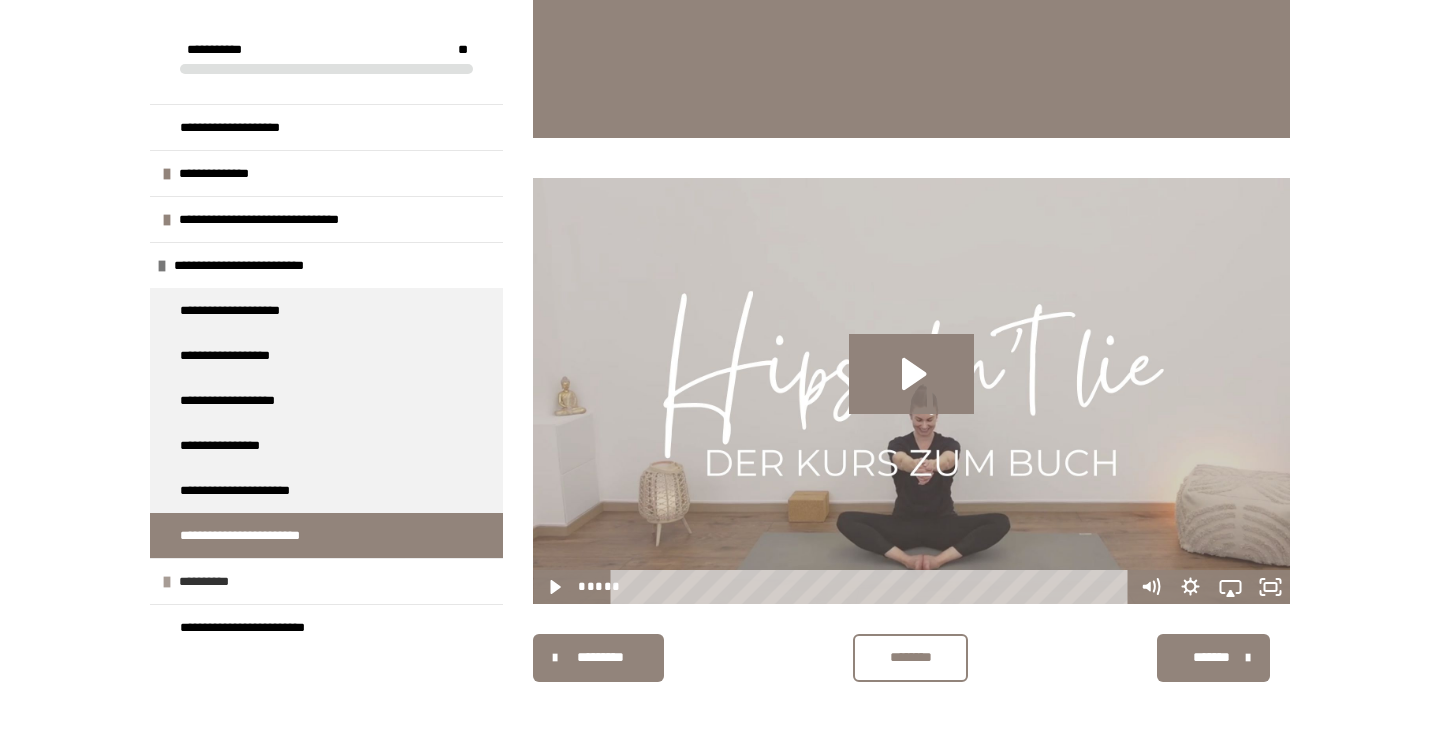 click on "**********" at bounding box center [326, 581] 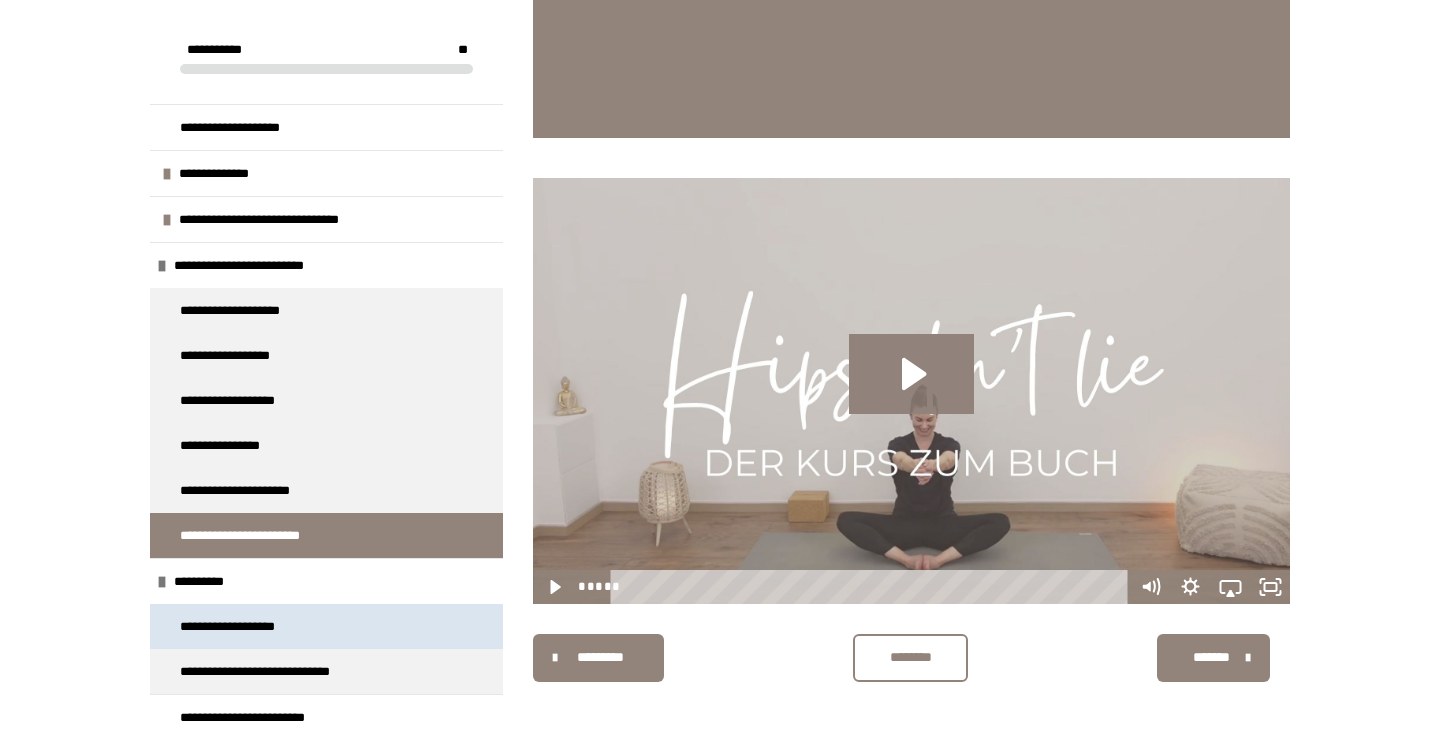 click on "**********" at bounding box center (248, 626) 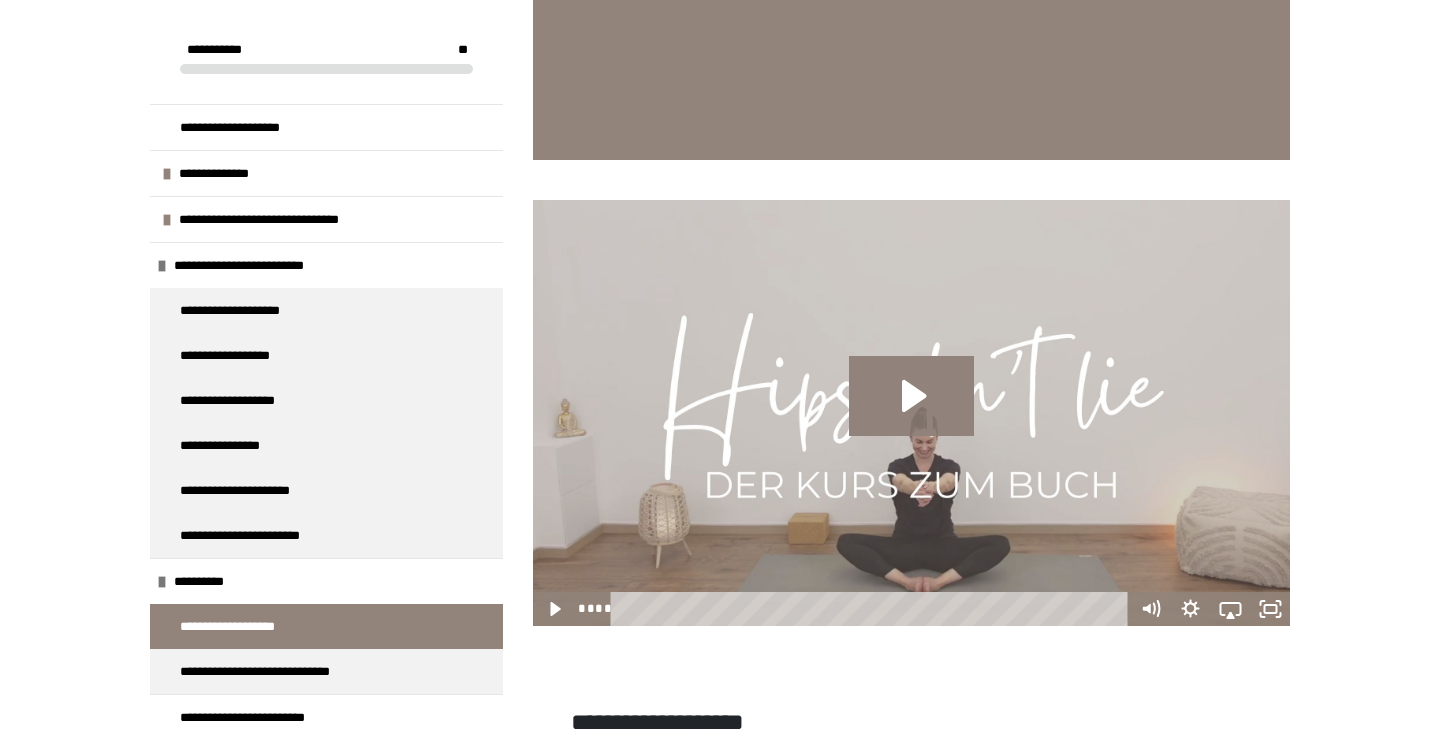 scroll, scrollTop: 603, scrollLeft: 0, axis: vertical 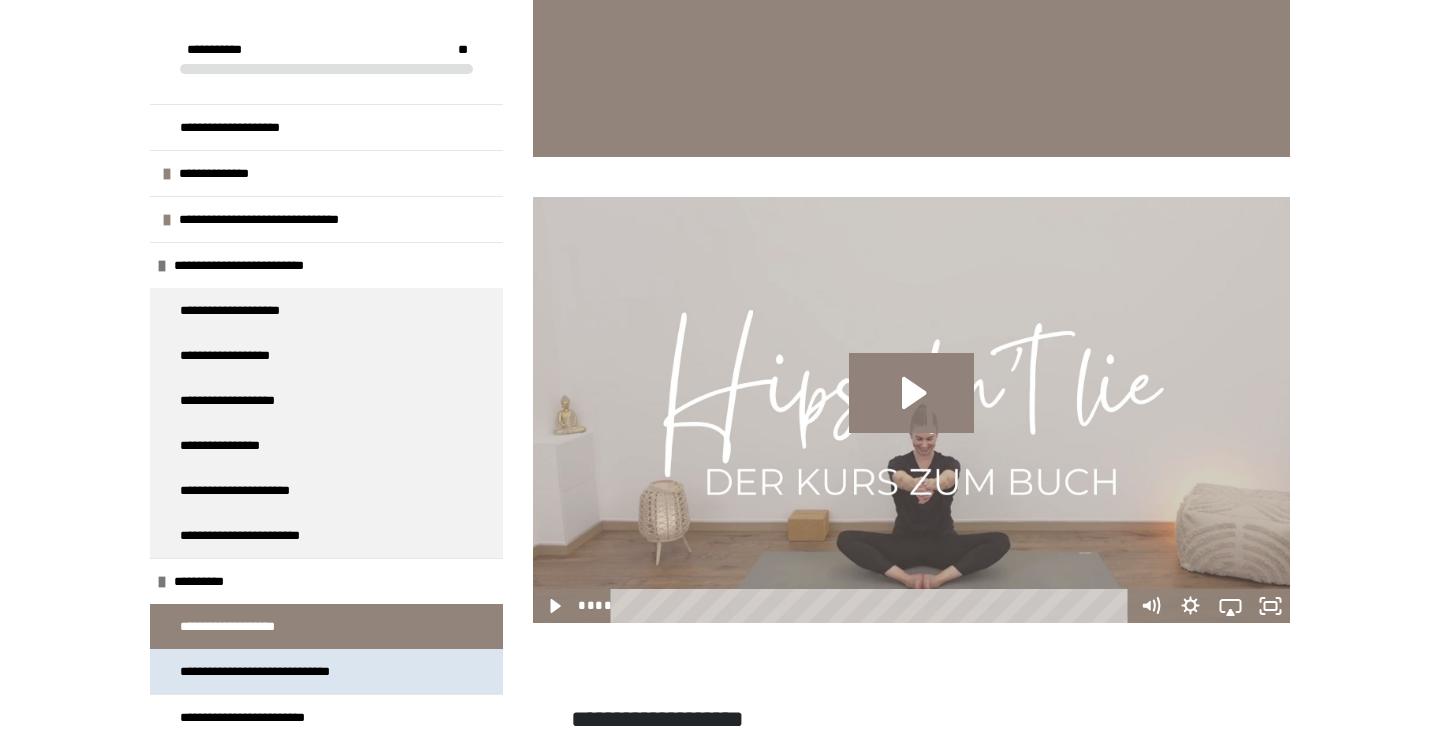 click on "**********" at bounding box center [279, 671] 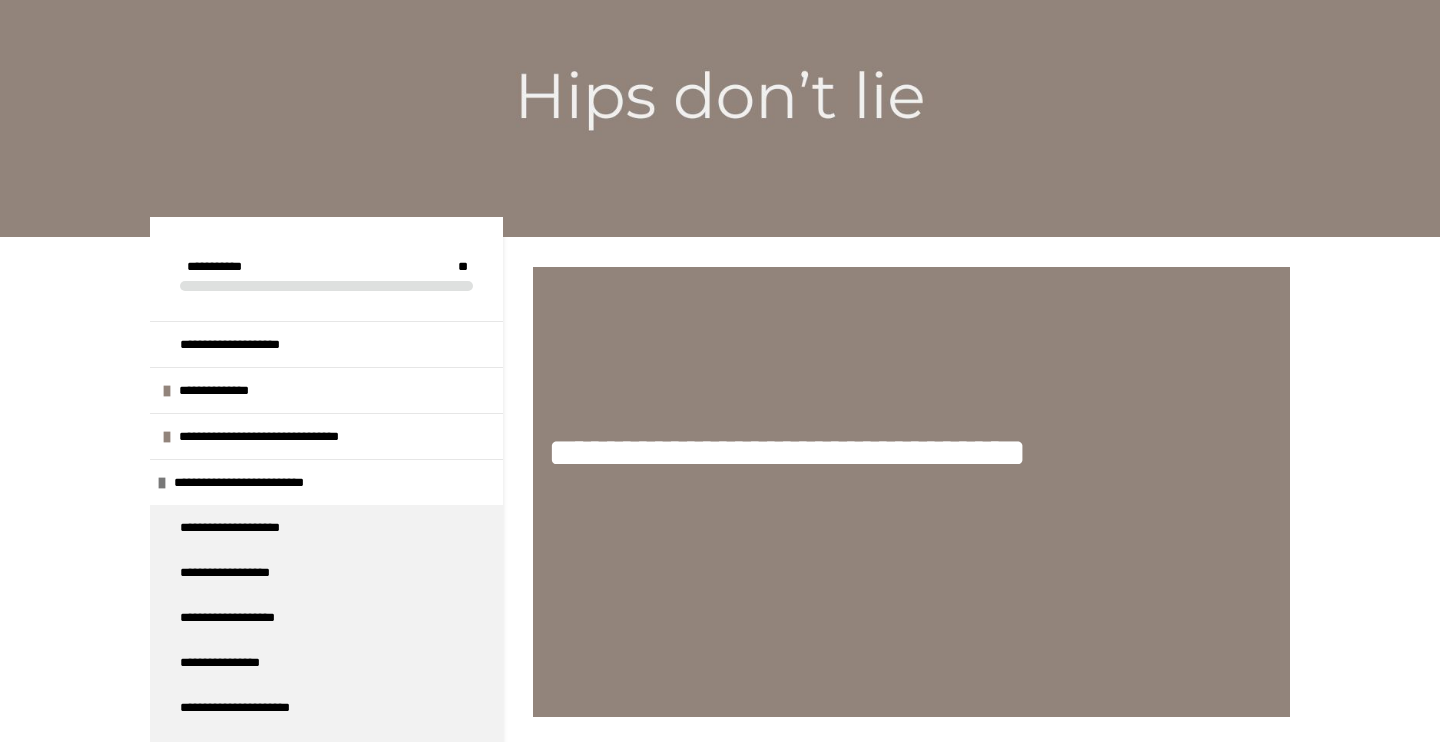 scroll, scrollTop: 41, scrollLeft: 0, axis: vertical 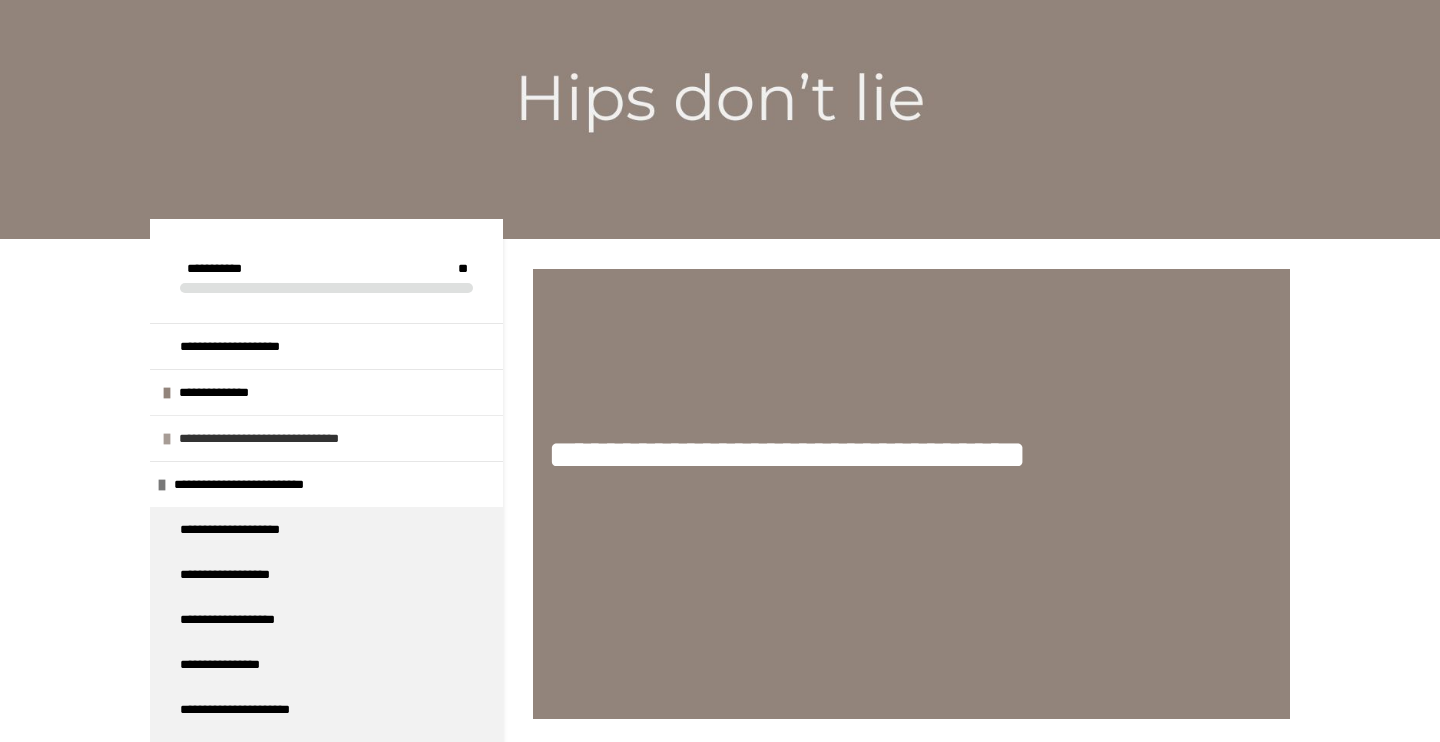 click on "**********" at bounding box center (306, 438) 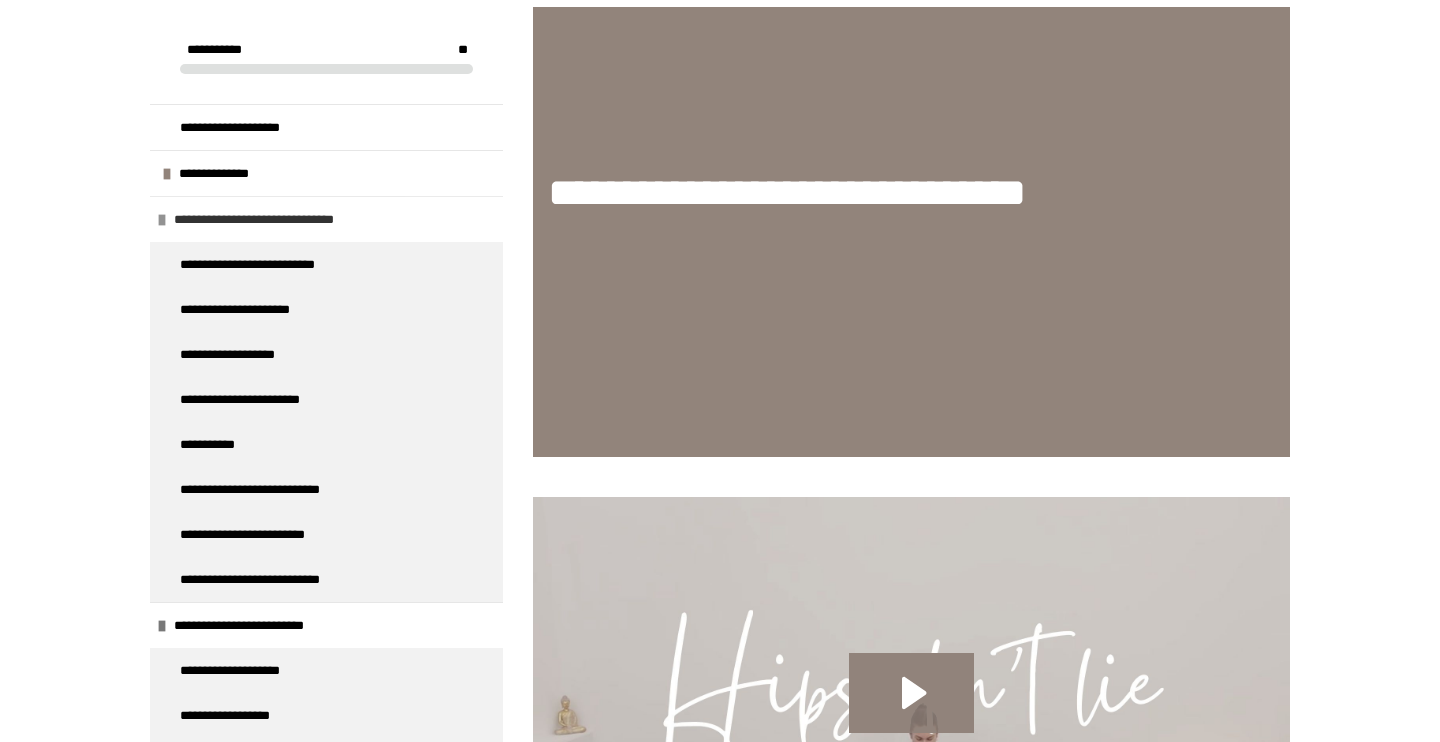 scroll, scrollTop: 304, scrollLeft: 0, axis: vertical 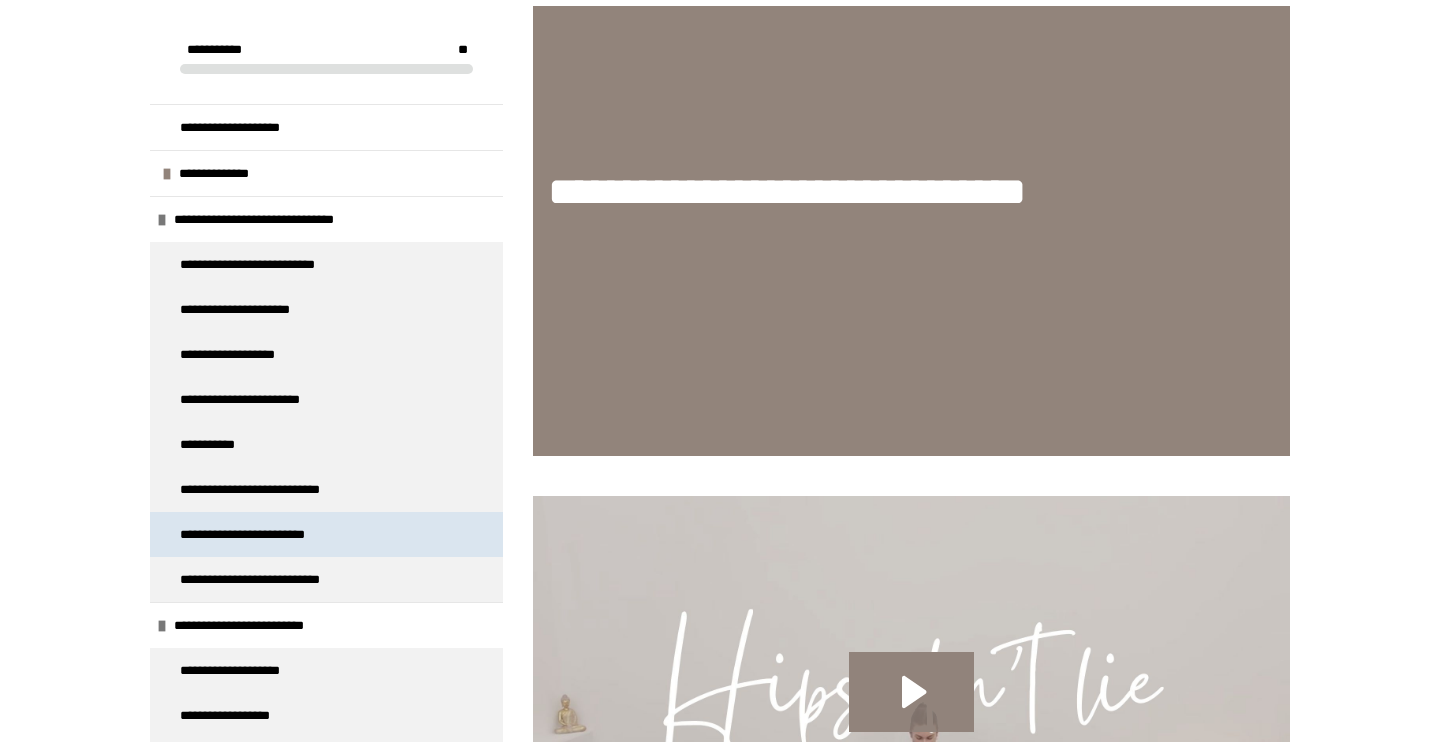 click on "**********" at bounding box center (274, 534) 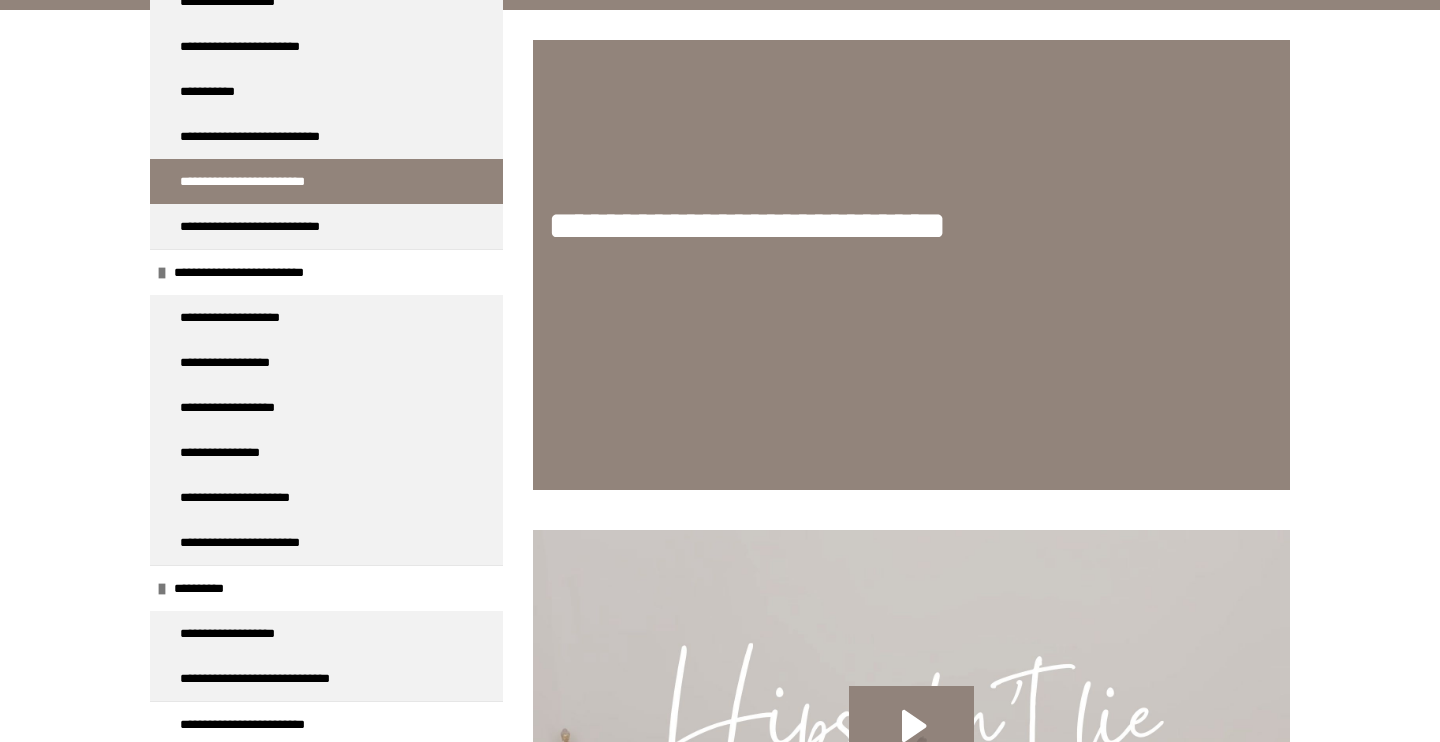 scroll, scrollTop: 353, scrollLeft: 0, axis: vertical 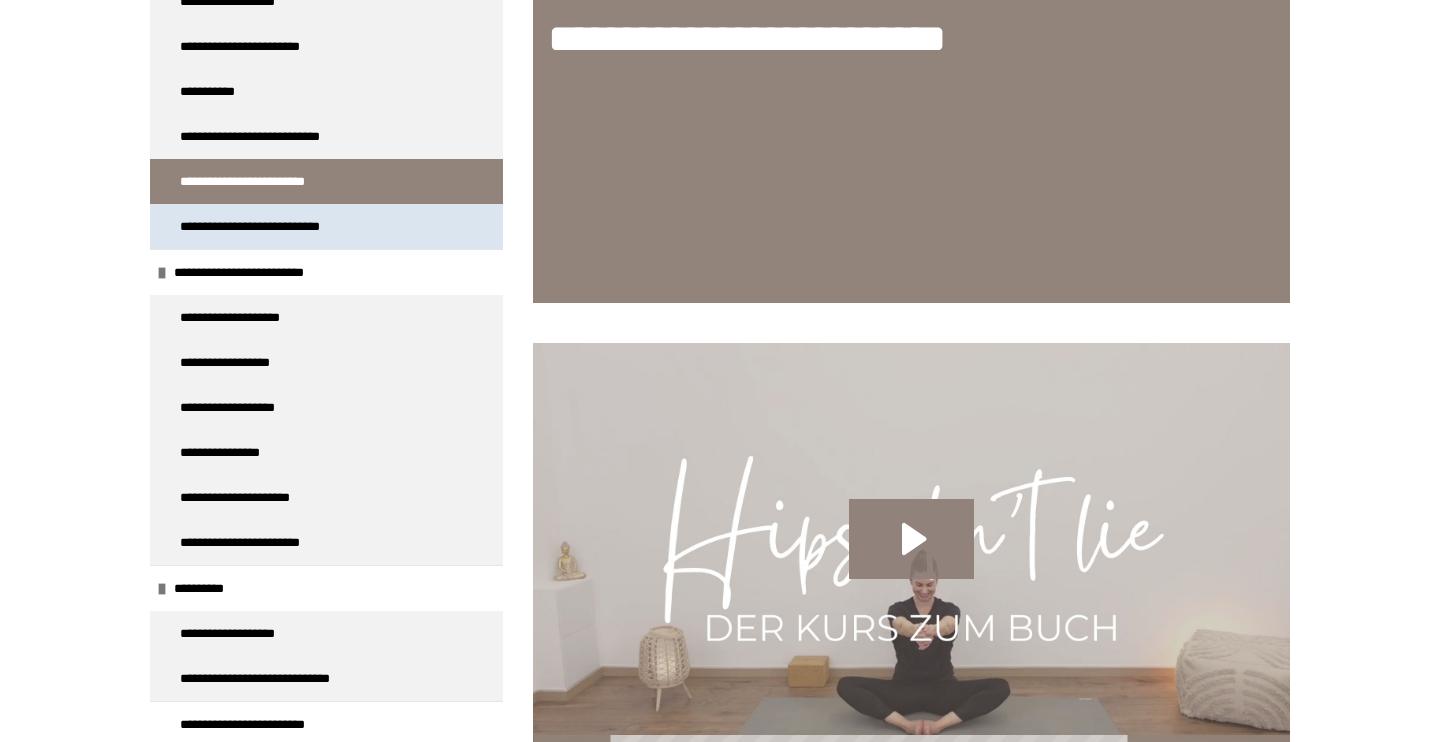 click on "**********" at bounding box center [290, 226] 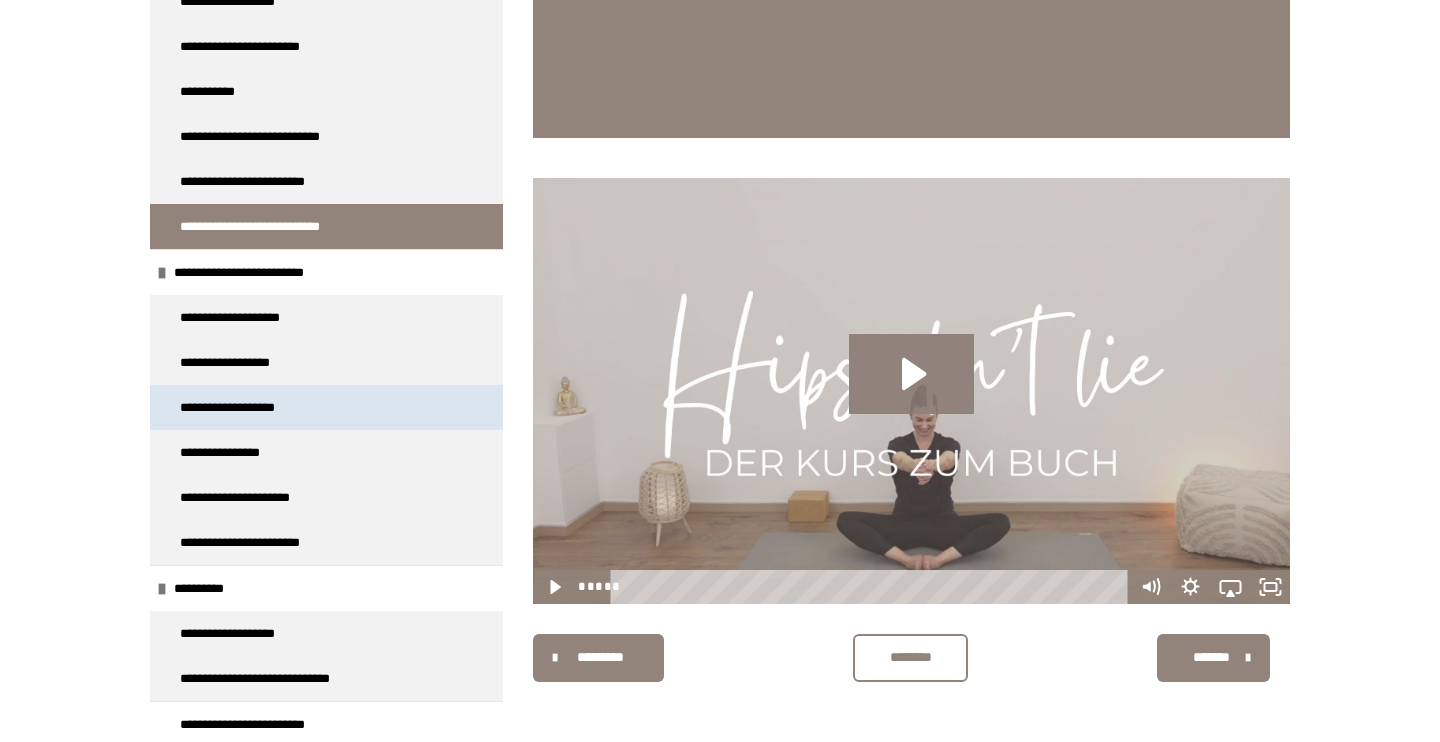scroll, scrollTop: 622, scrollLeft: 0, axis: vertical 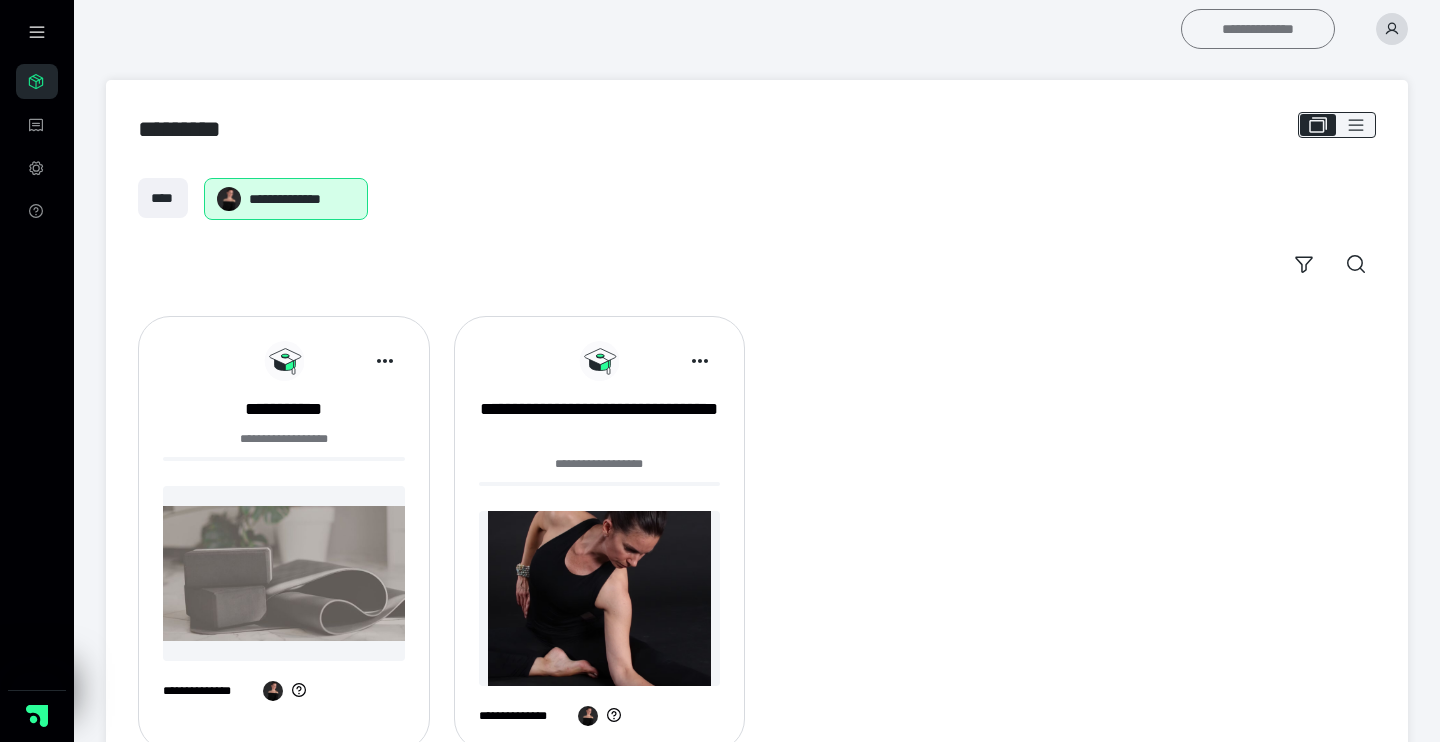 click on "**********" at bounding box center [1258, 29] 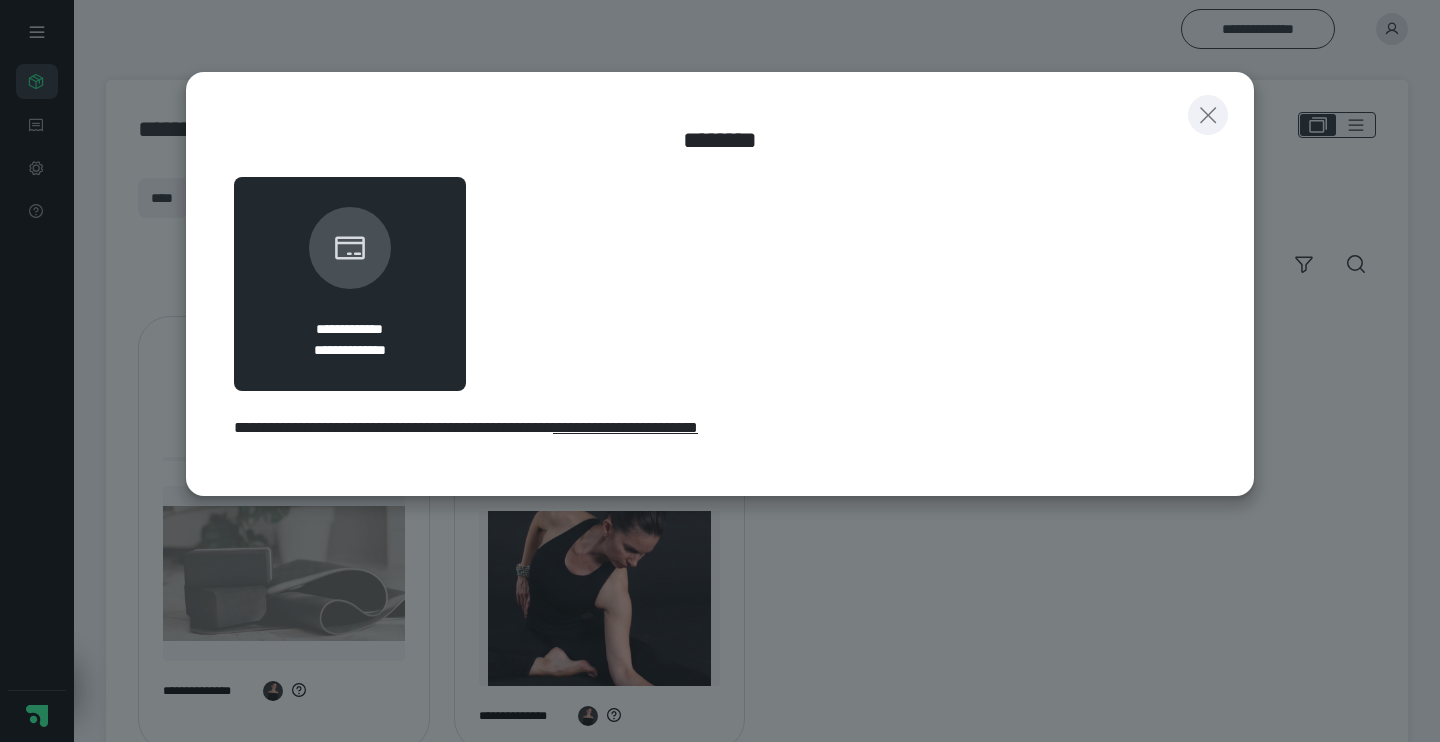 click 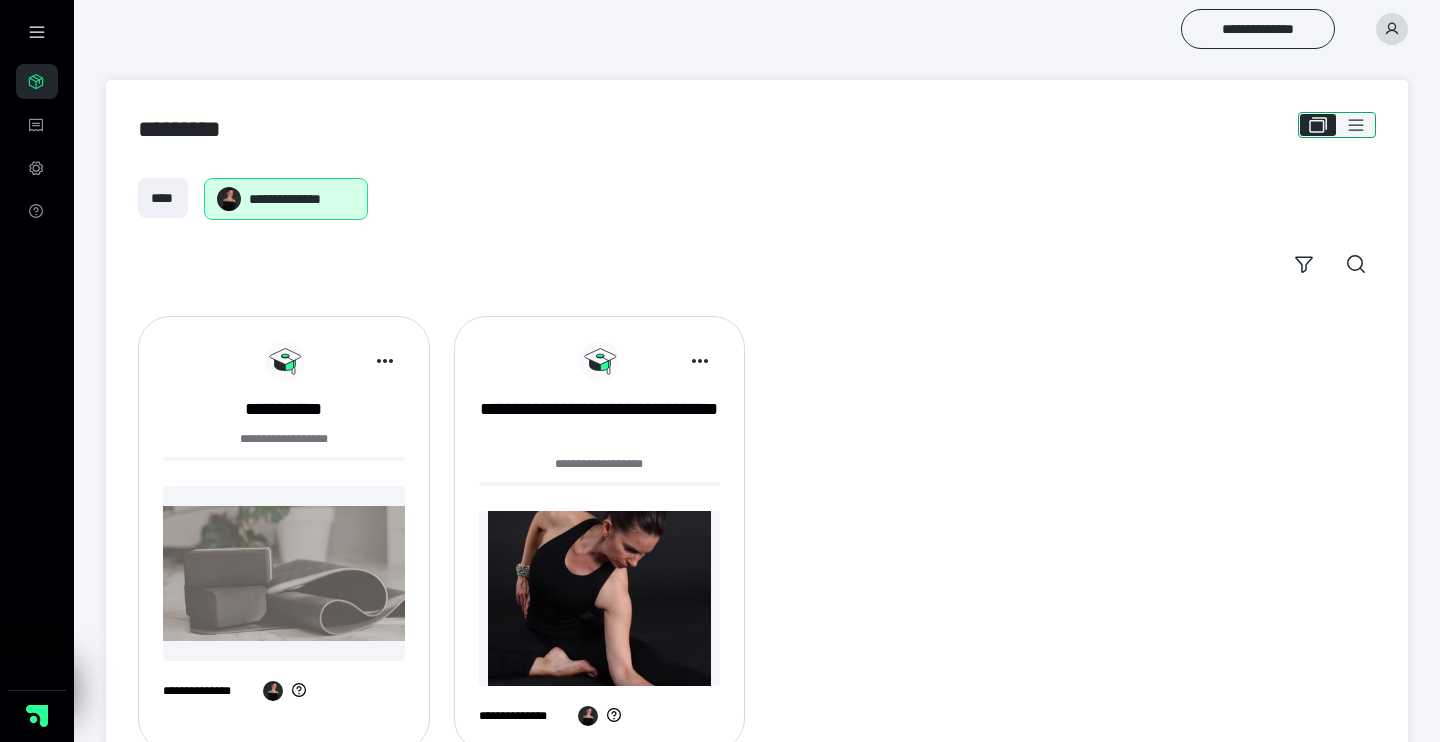 click 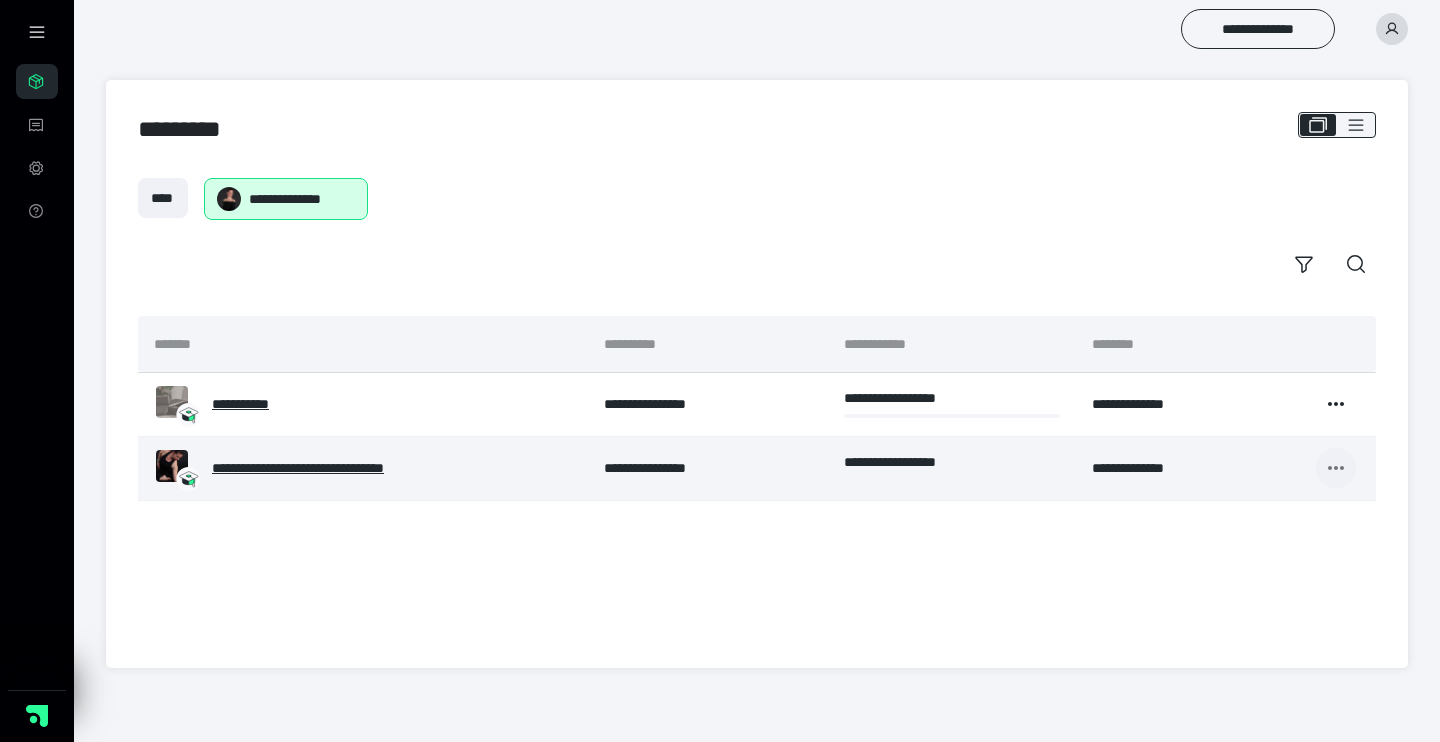 click 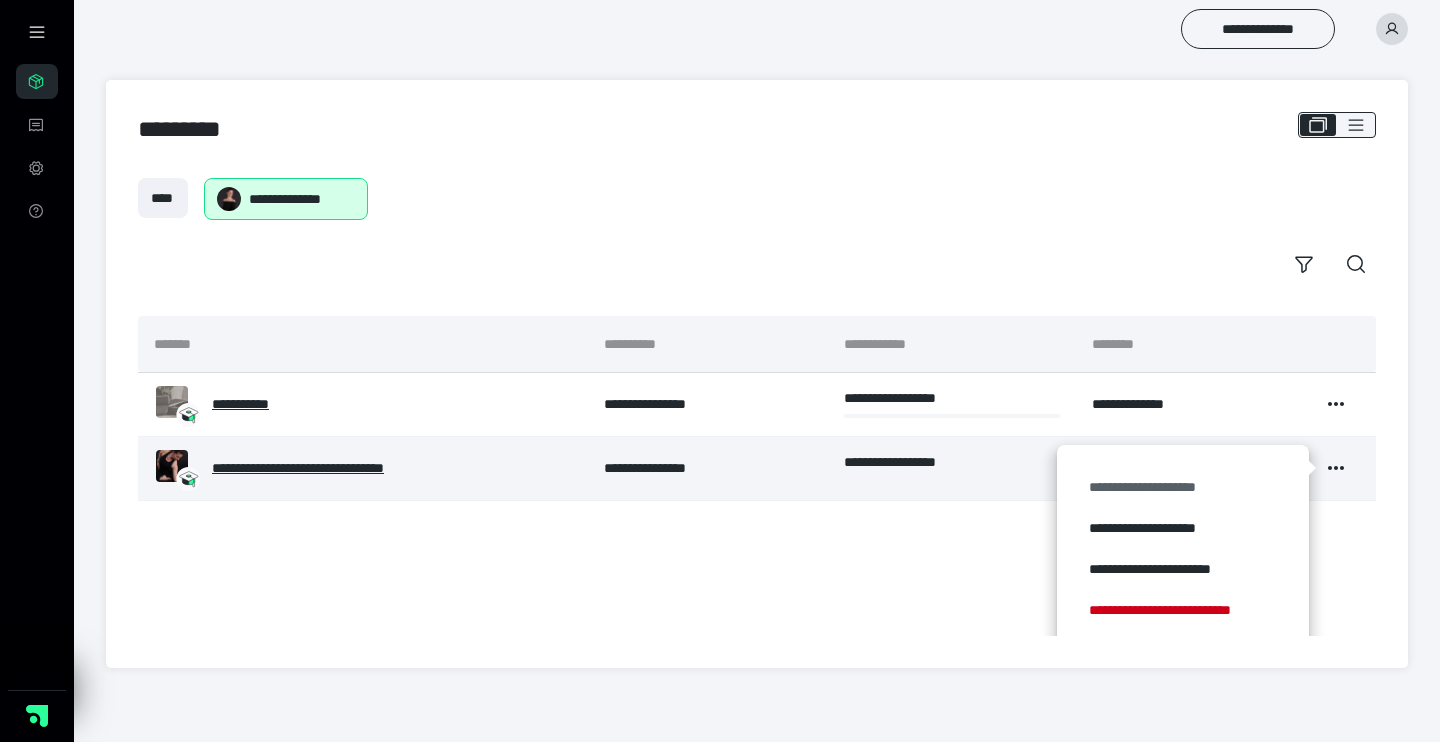 click on "**********" at bounding box center [1183, 487] 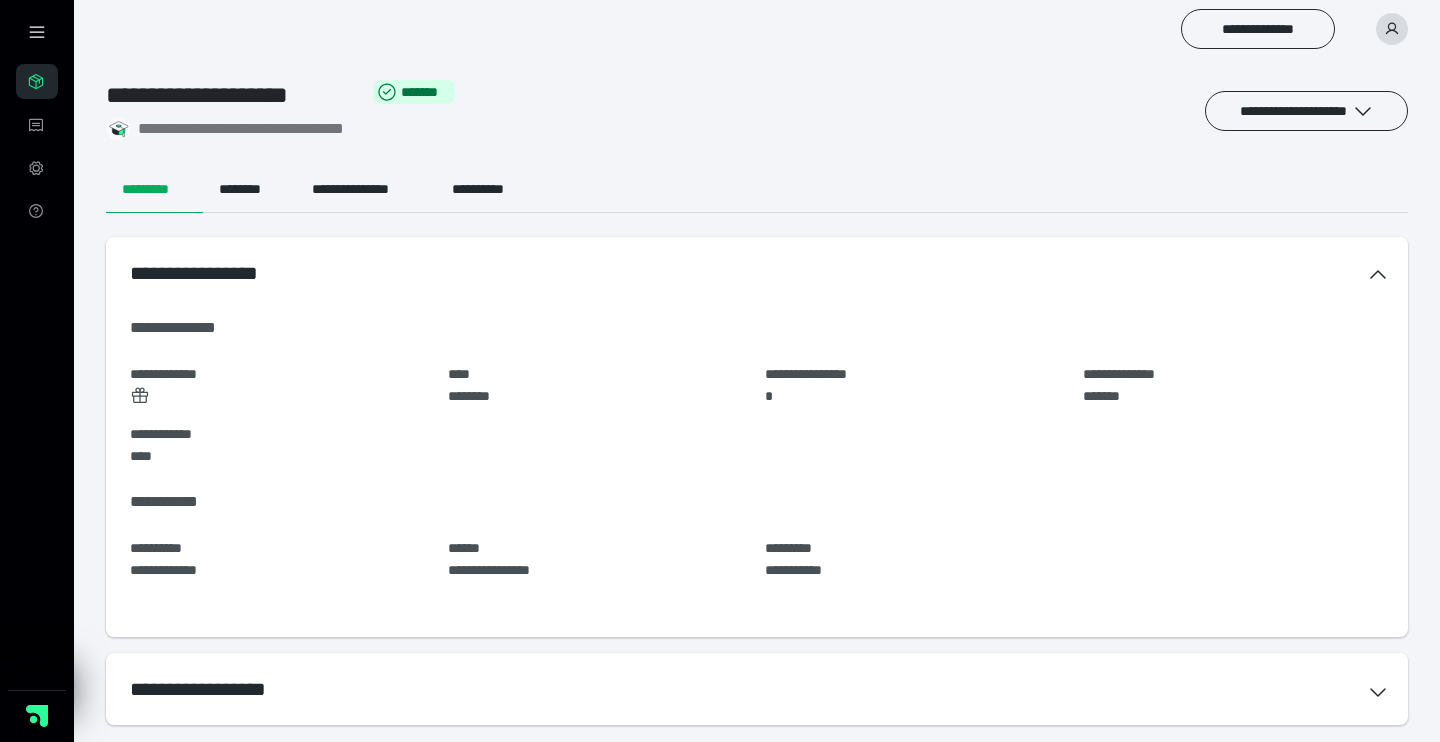 scroll, scrollTop: 0, scrollLeft: 0, axis: both 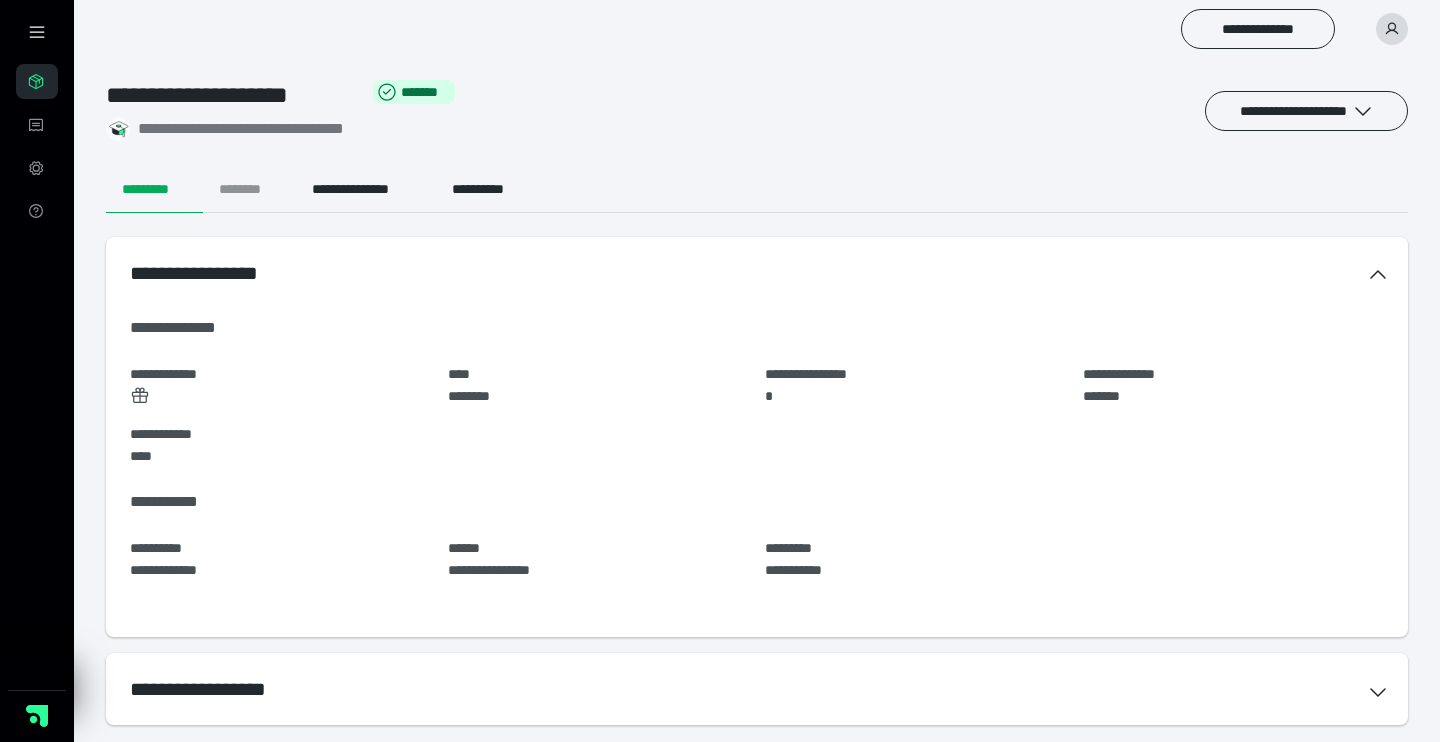 click on "********" at bounding box center [249, 189] 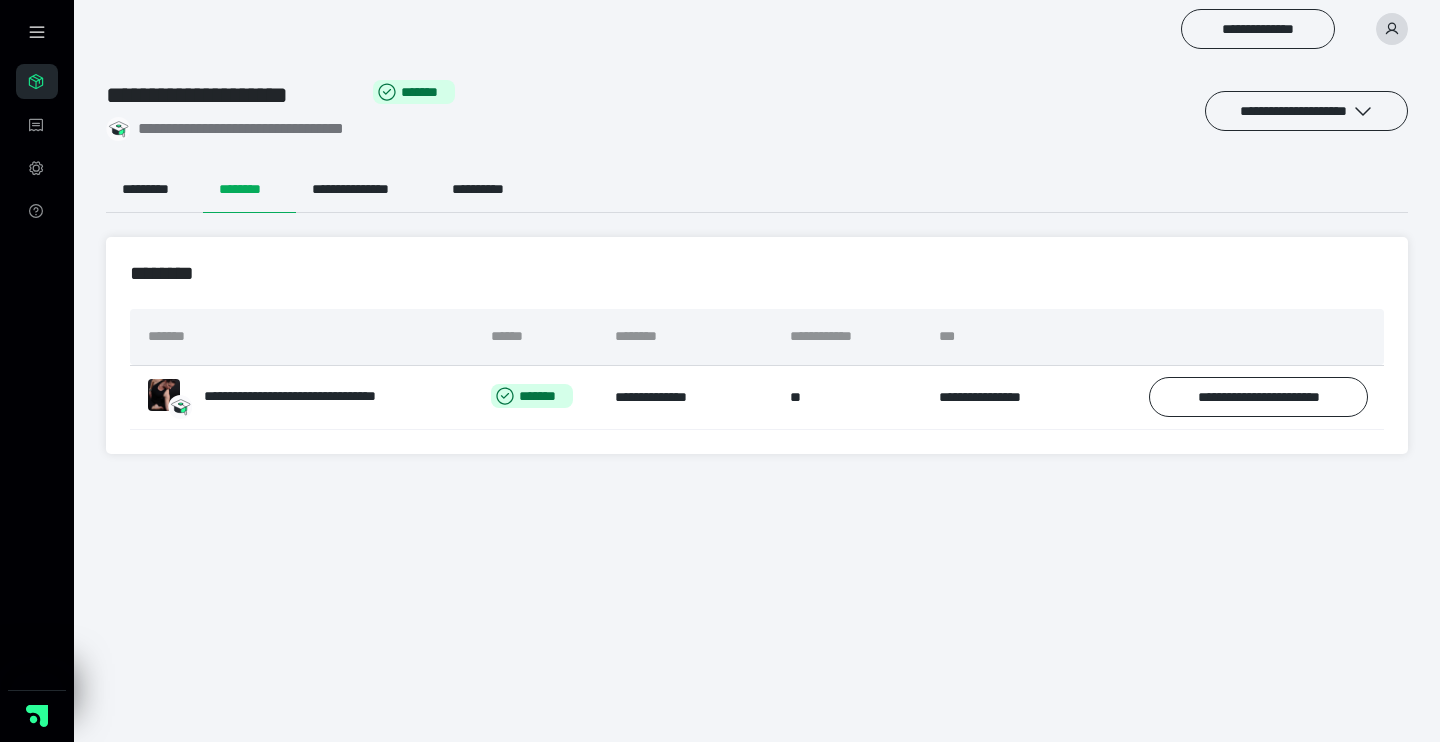 click on "********" at bounding box center [249, 189] 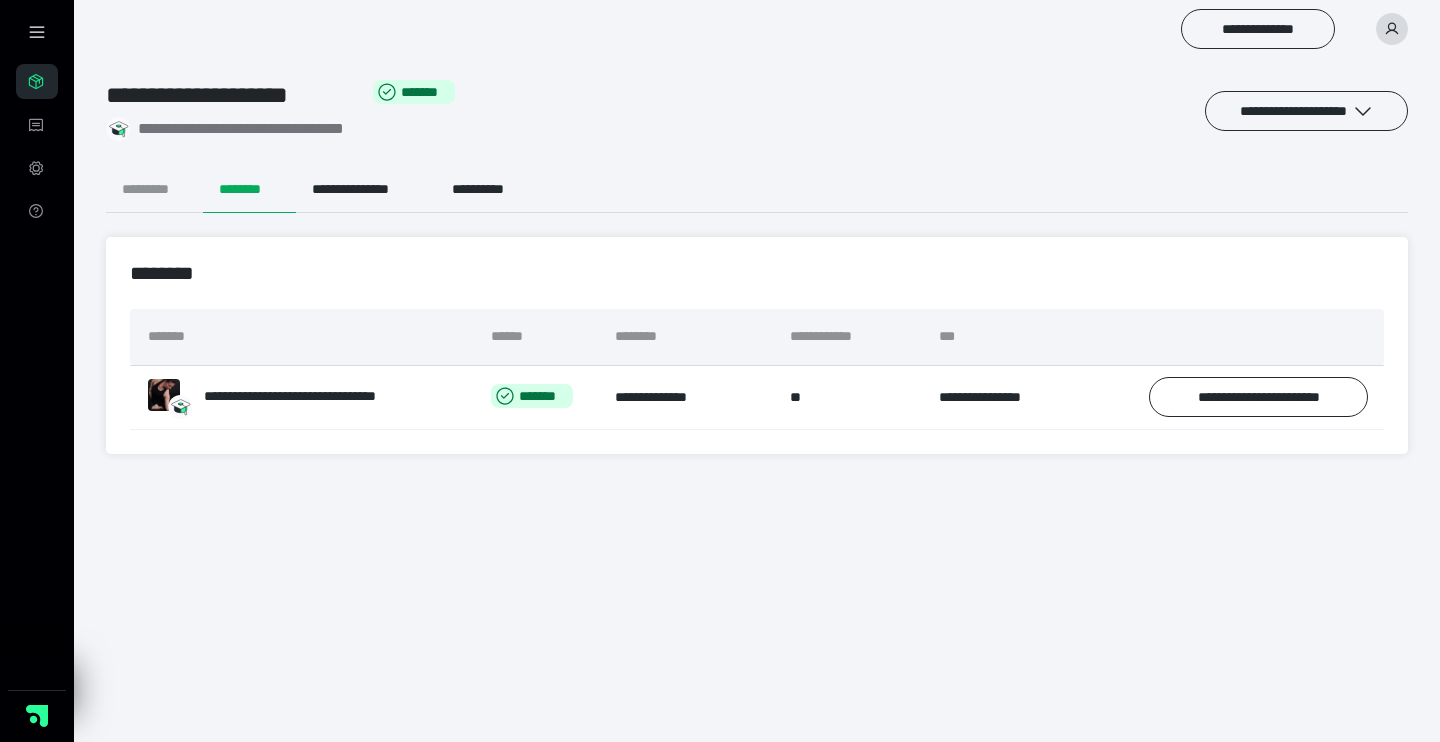 click on "*********" at bounding box center (154, 189) 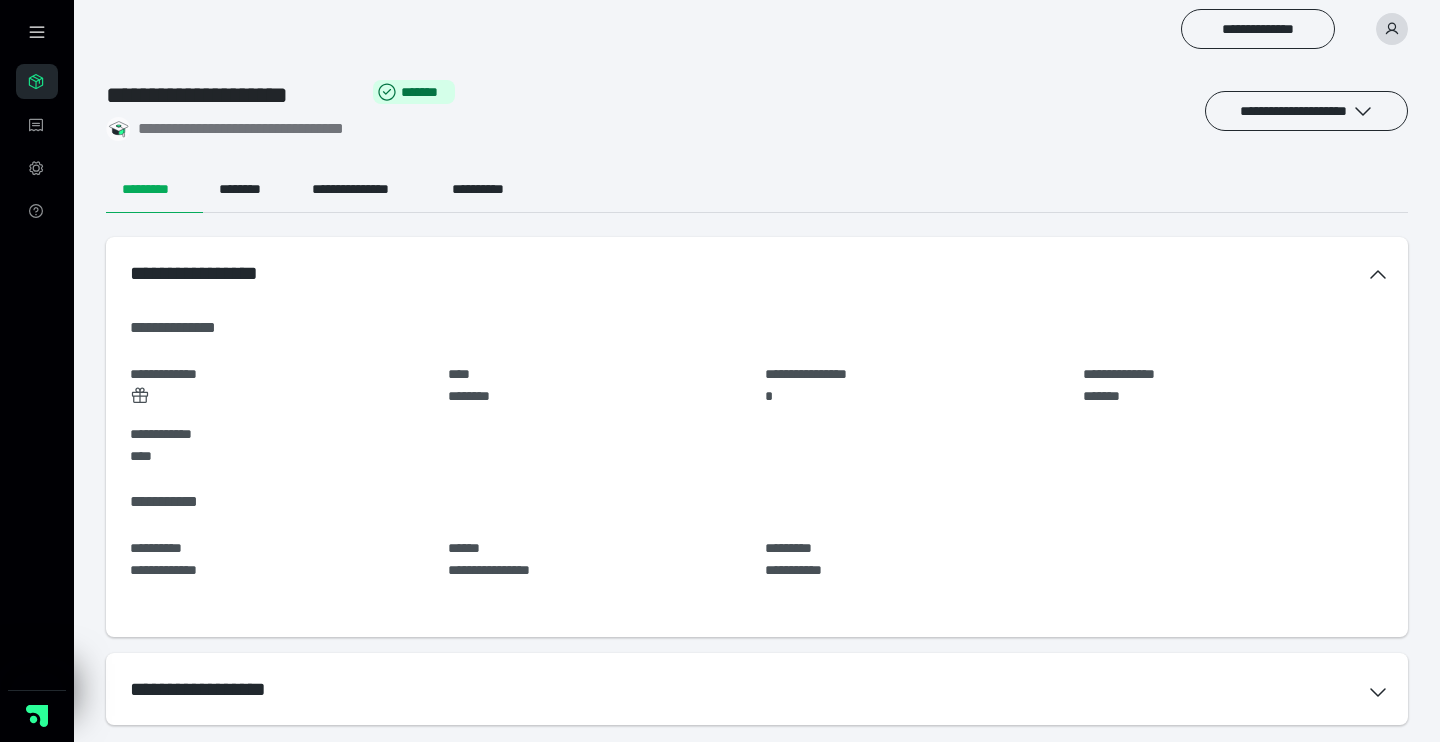 scroll, scrollTop: 0, scrollLeft: 0, axis: both 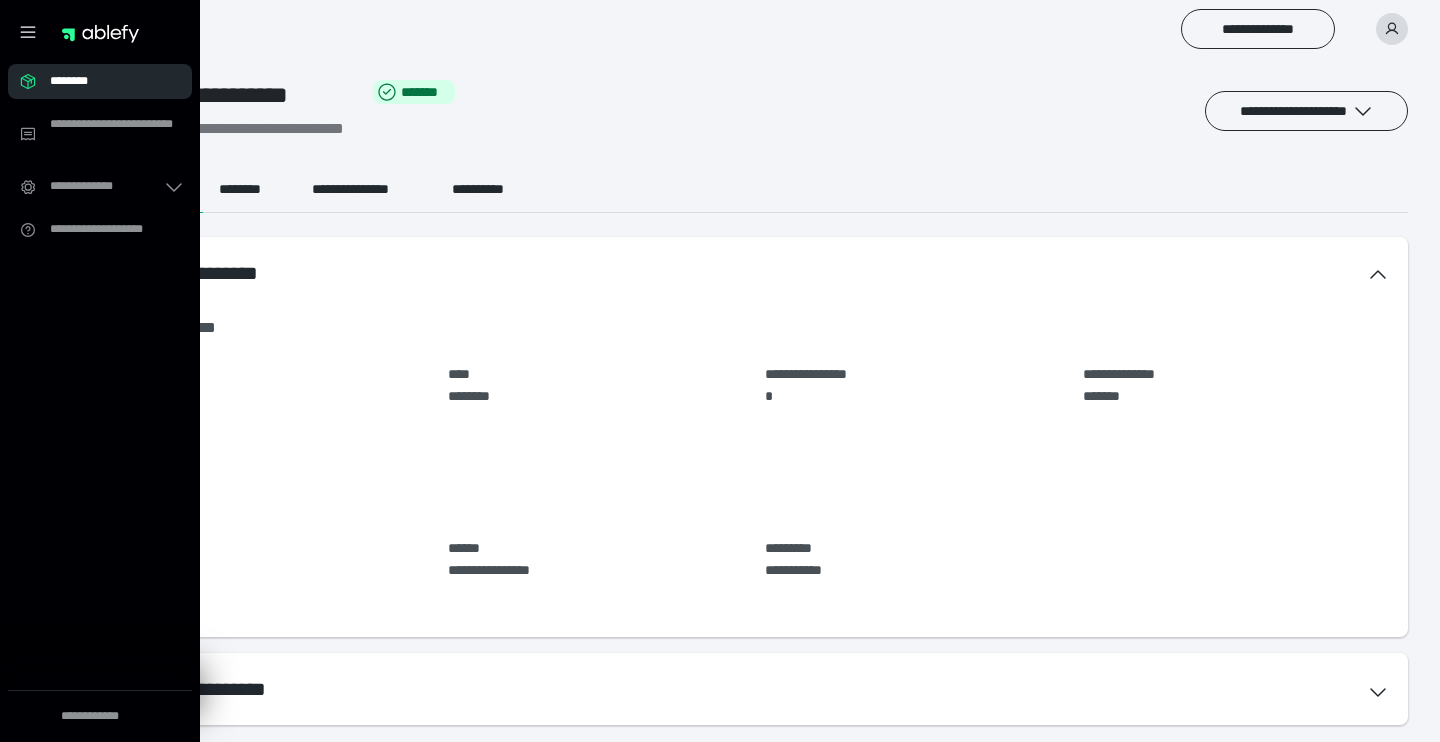click on "********" at bounding box center [106, 81] 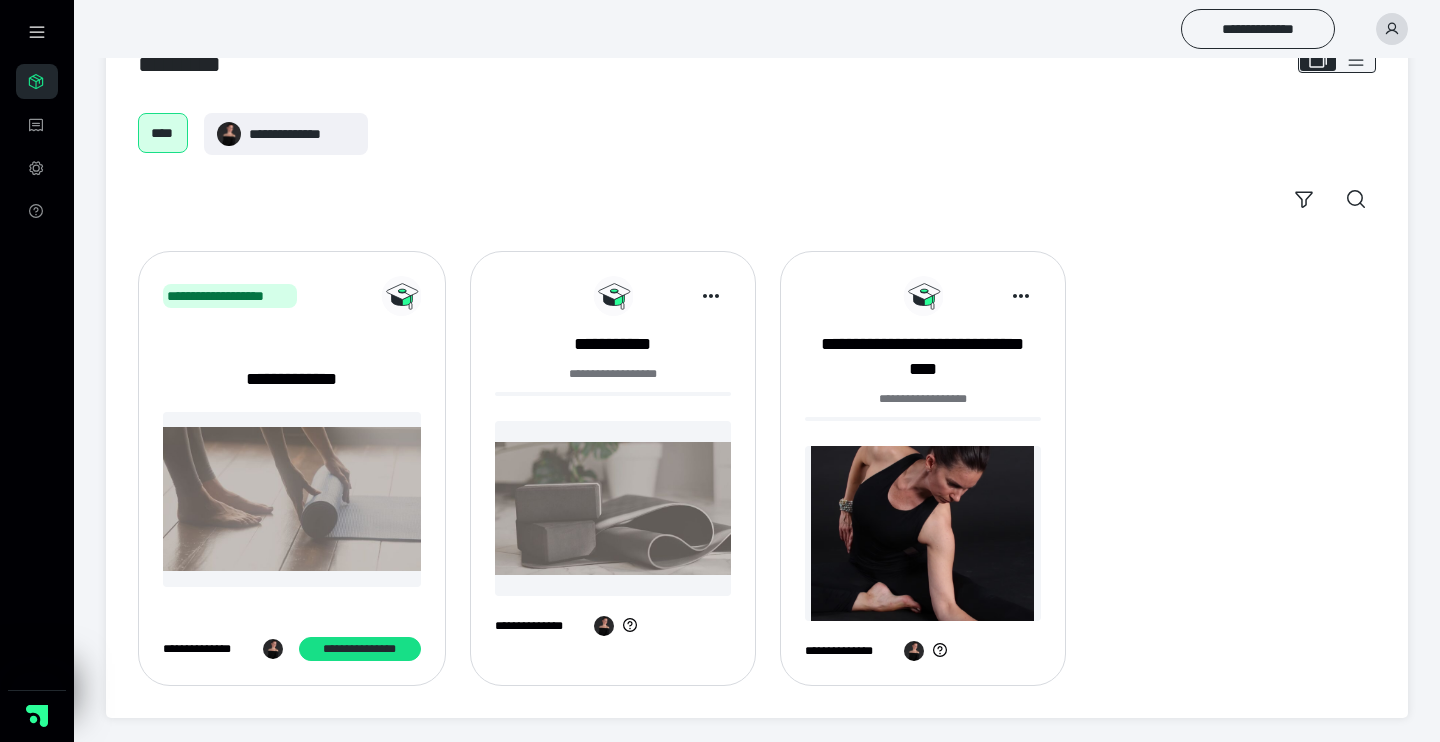 scroll, scrollTop: 65, scrollLeft: 0, axis: vertical 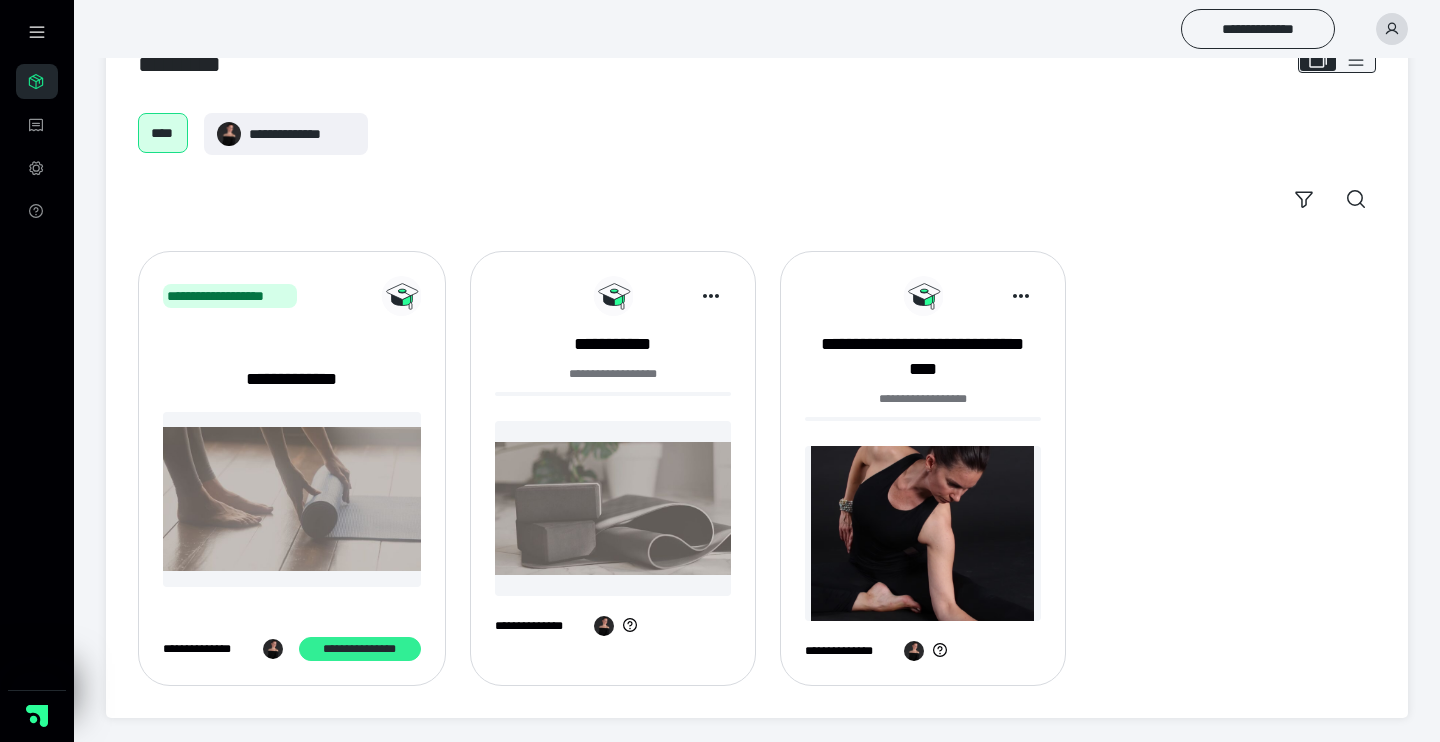 click on "**********" at bounding box center (360, 649) 